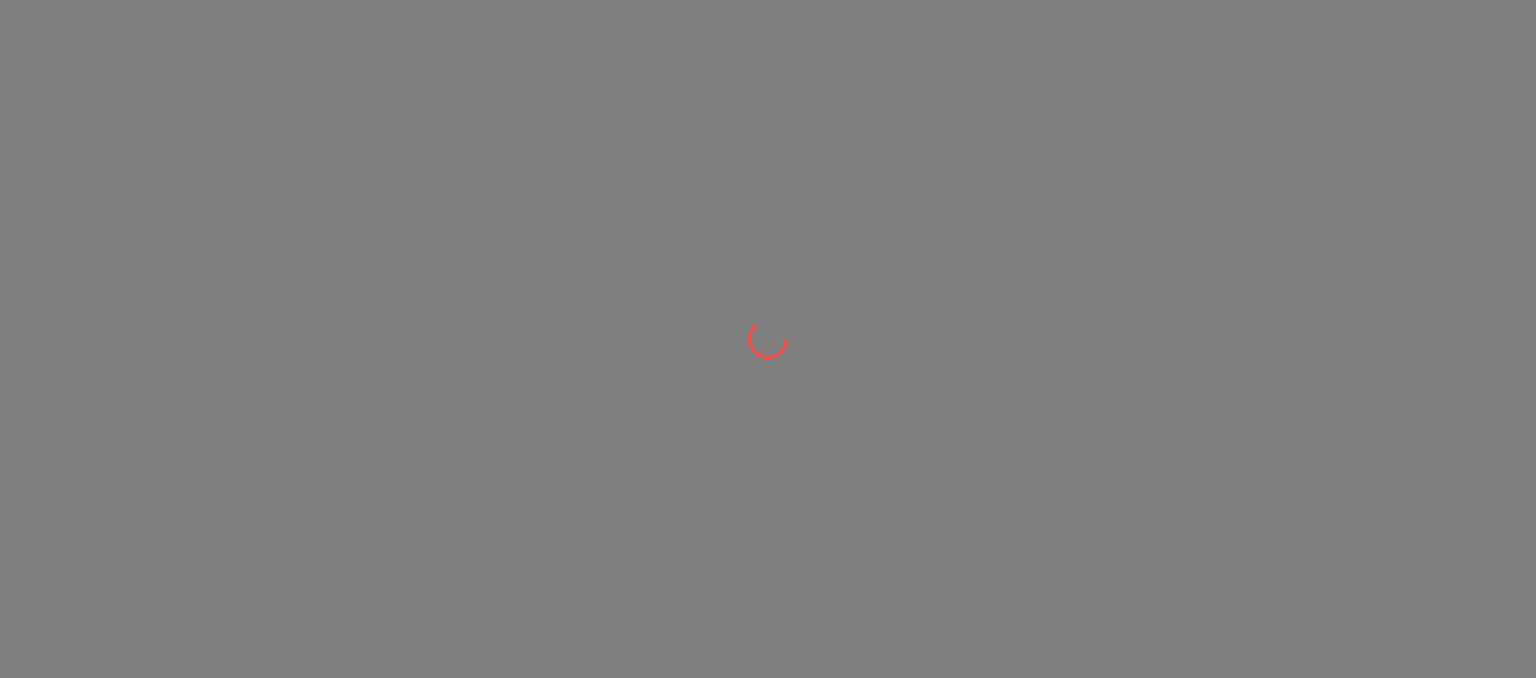 scroll, scrollTop: 0, scrollLeft: 0, axis: both 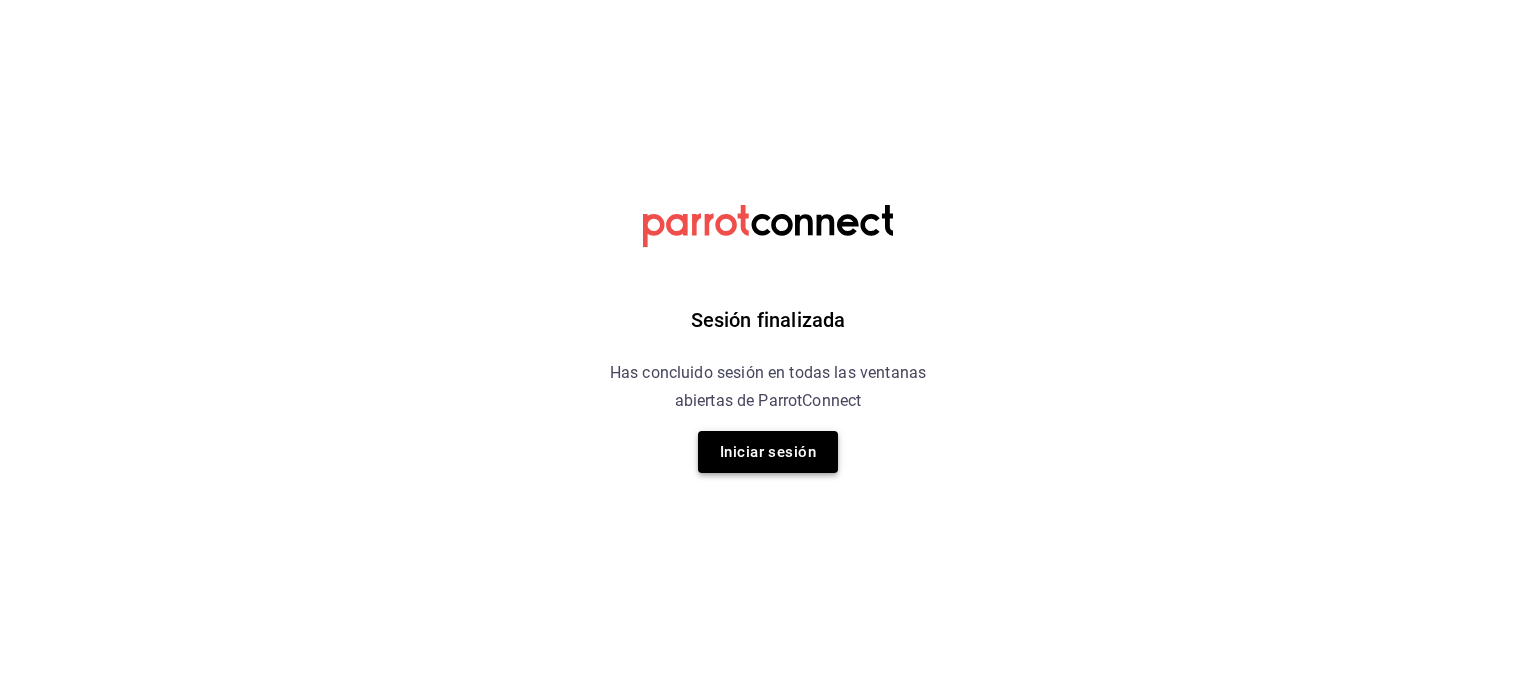 click on "Iniciar sesión" at bounding box center [768, 452] 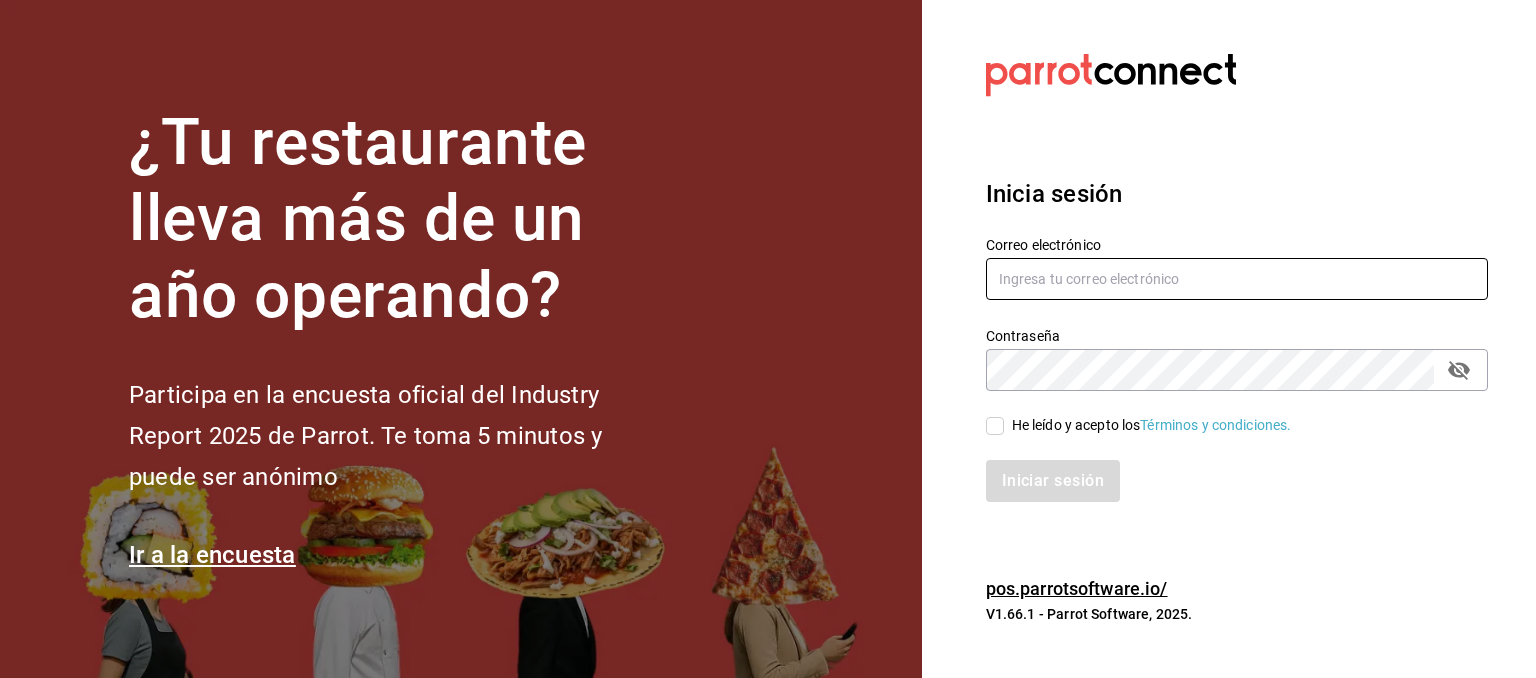 type on "multiuser@pickup.com" 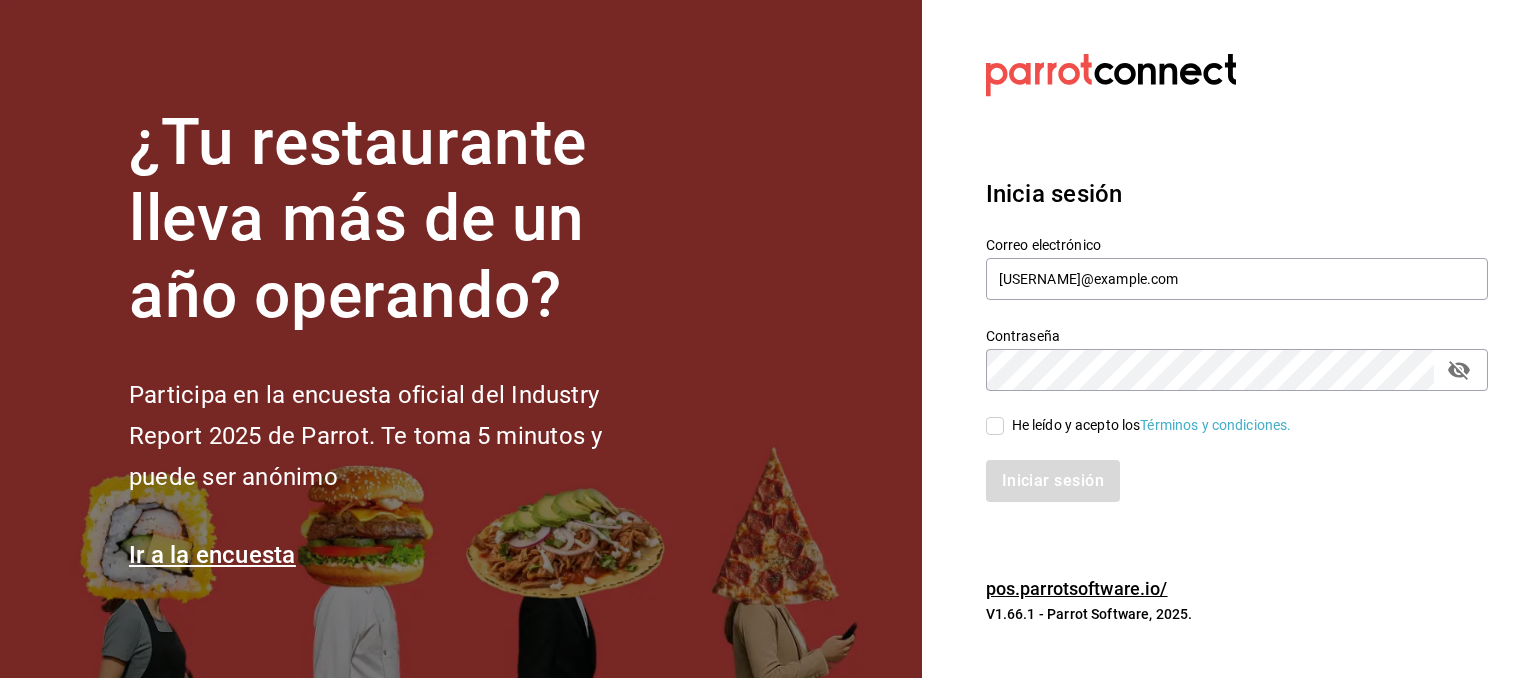 click on "He leído y acepto los  Términos y condiciones." at bounding box center (995, 426) 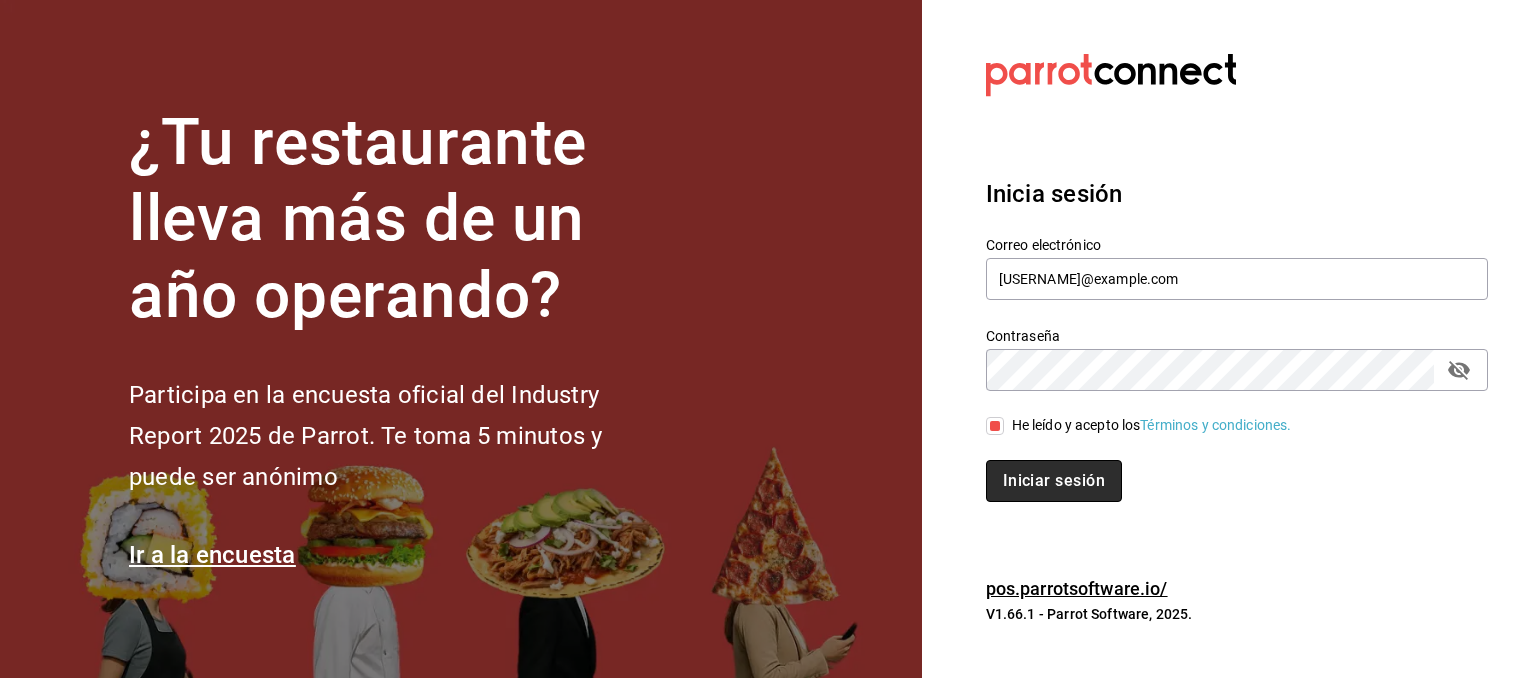 click on "Iniciar sesión" at bounding box center (1054, 481) 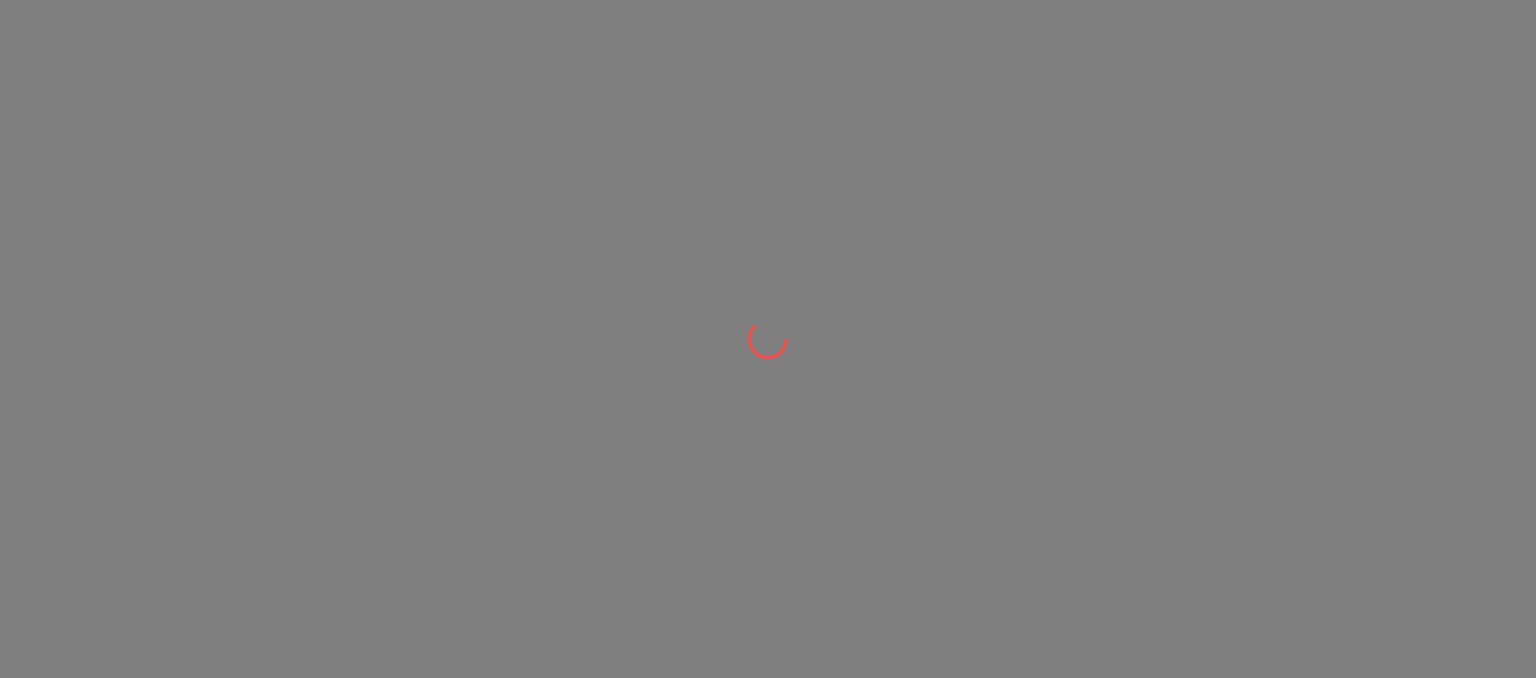 scroll, scrollTop: 0, scrollLeft: 0, axis: both 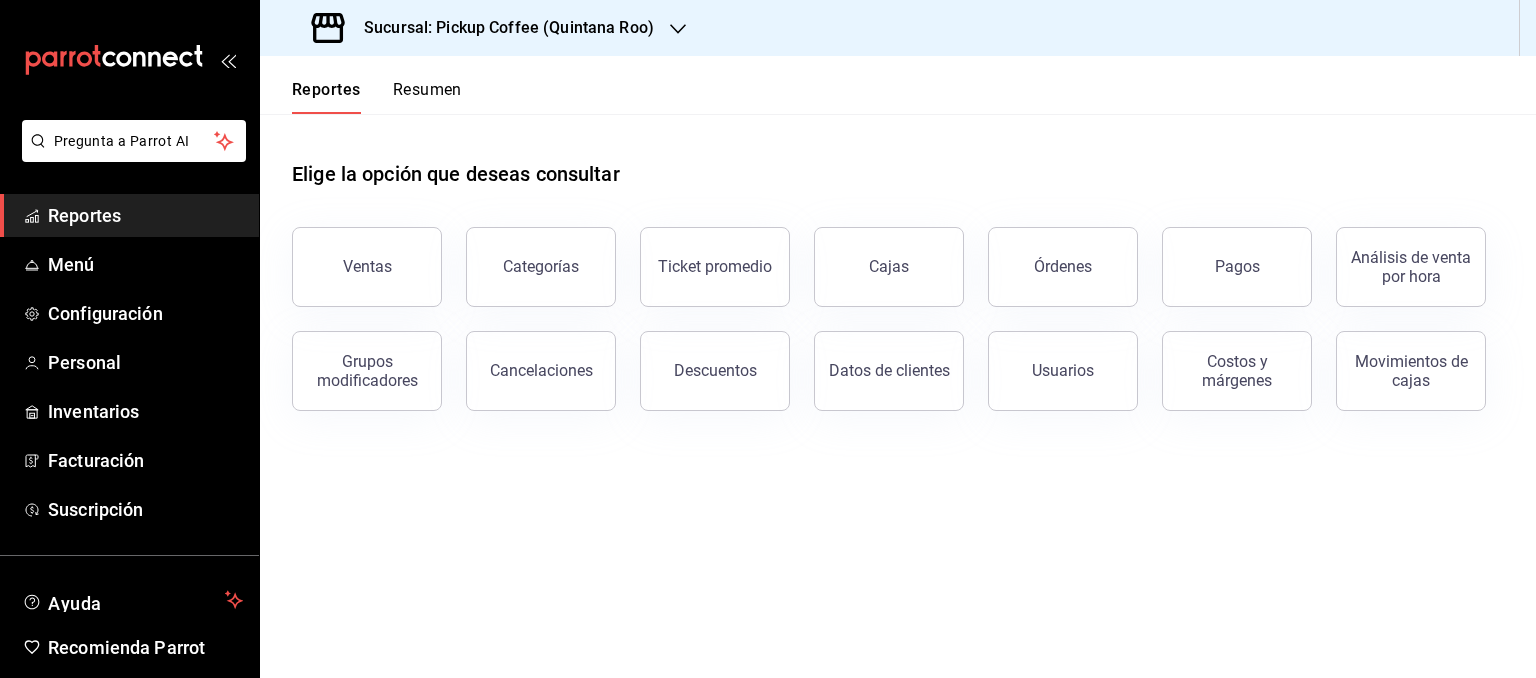 click on "Resumen" at bounding box center [427, 97] 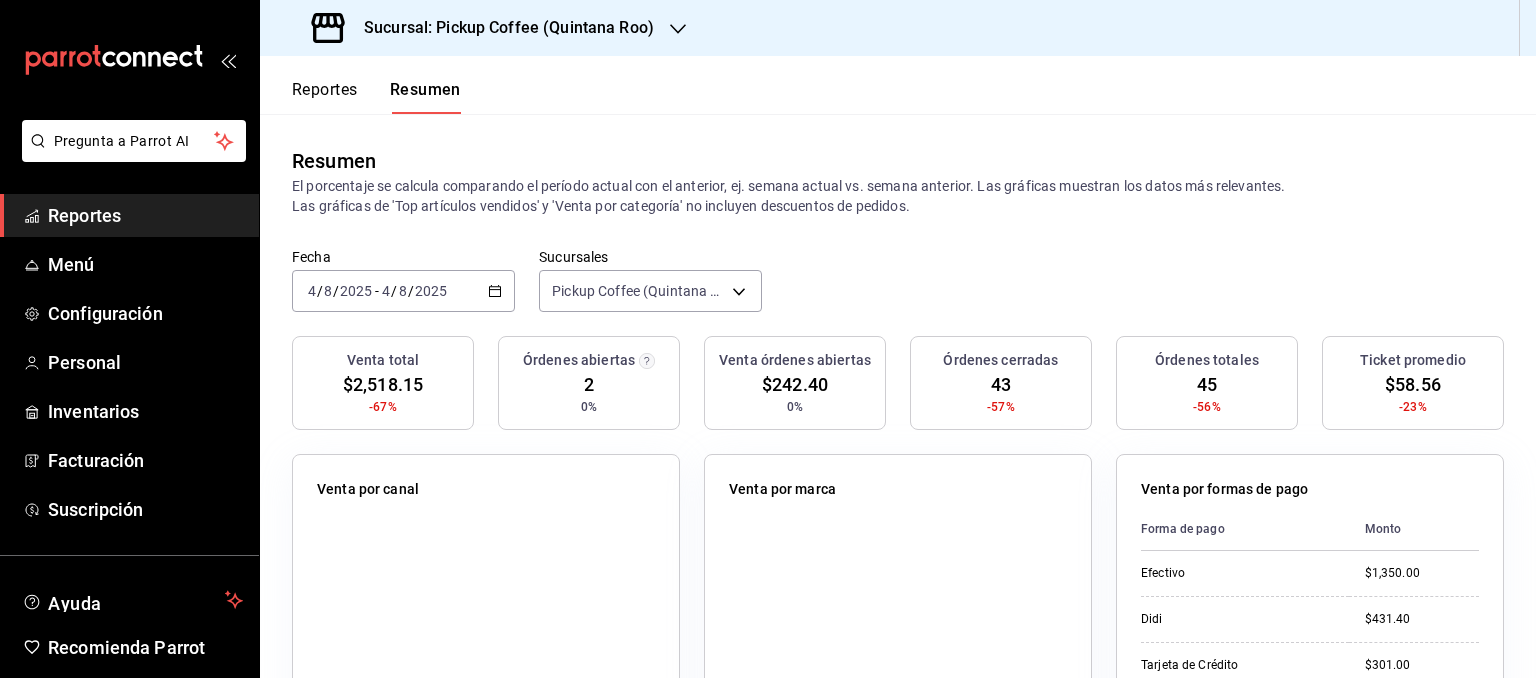 click on "Sucursal: Pickup Coffee (Quintana Roo)" at bounding box center (501, 28) 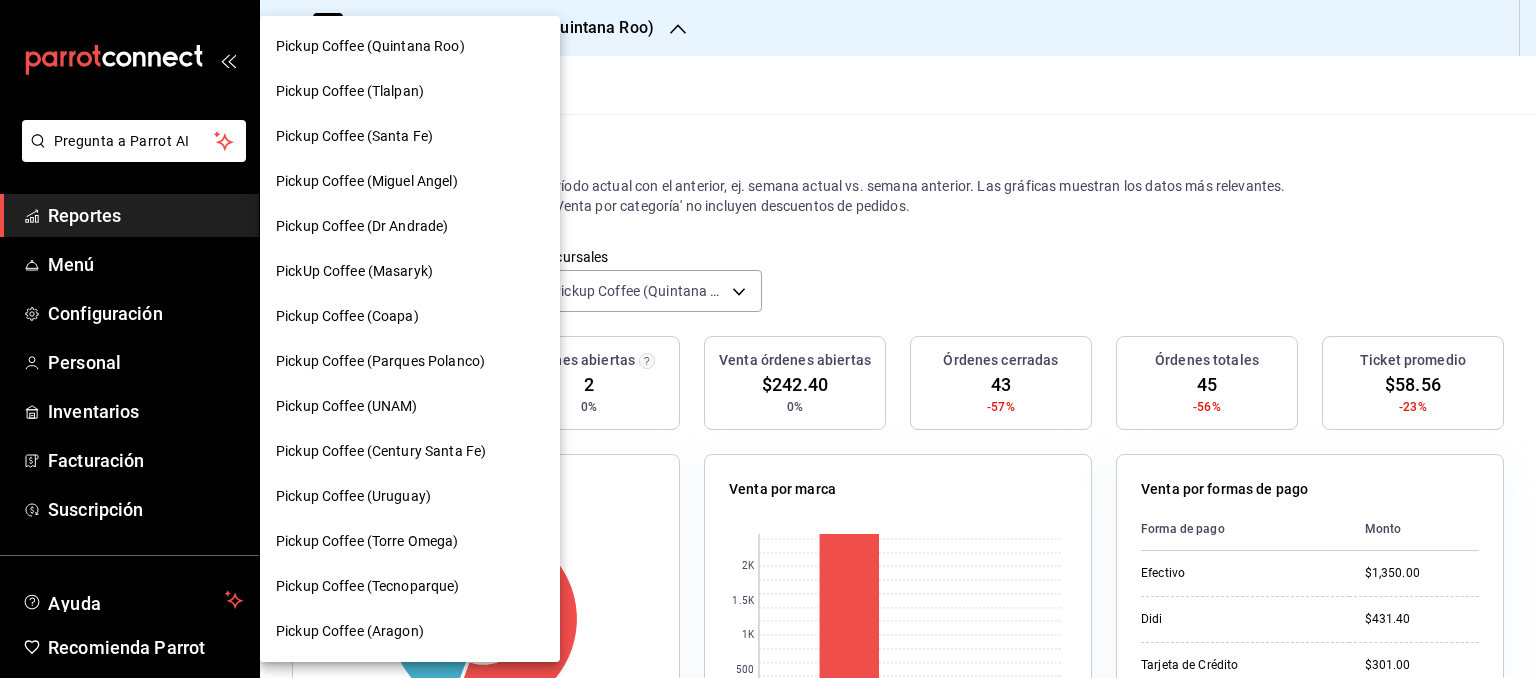 click on "Pickup Coffee (Tlalpan)" at bounding box center [350, 91] 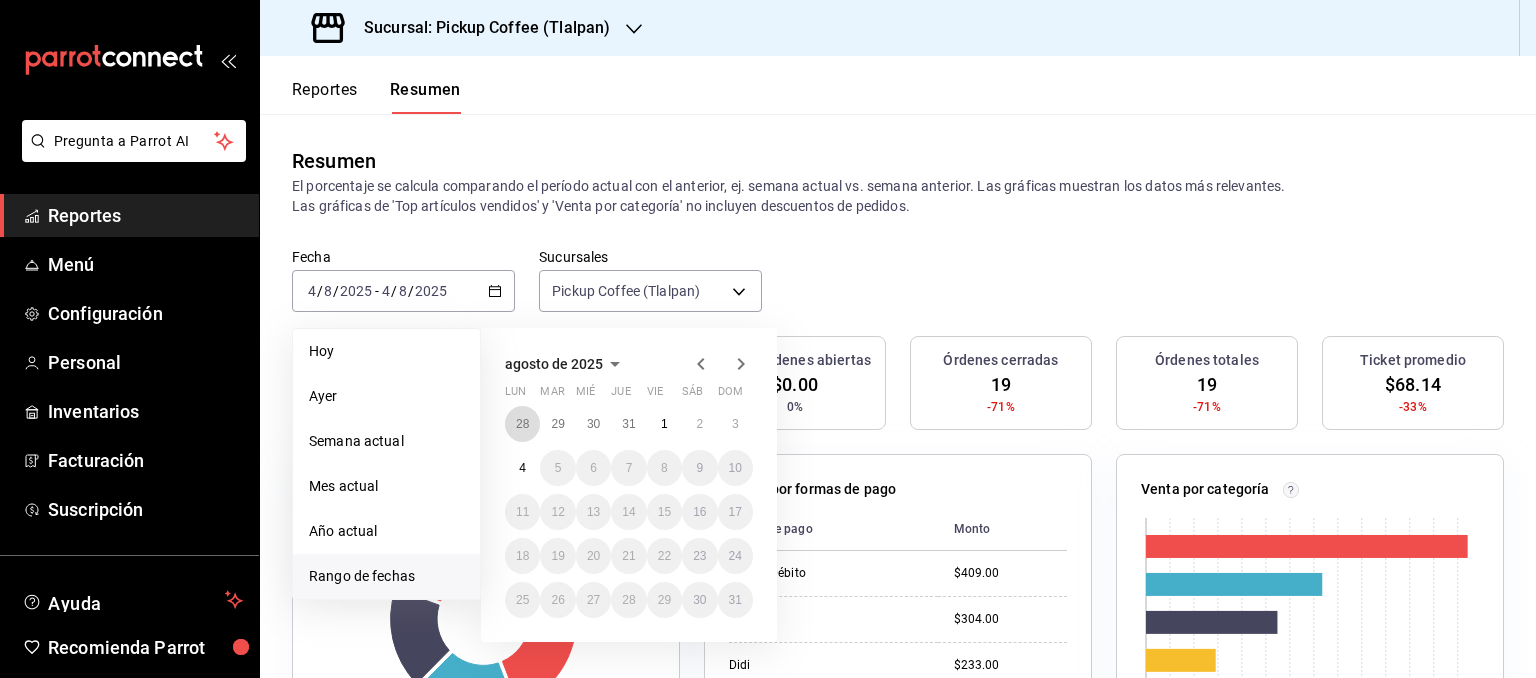 click on "28" at bounding box center [522, 424] 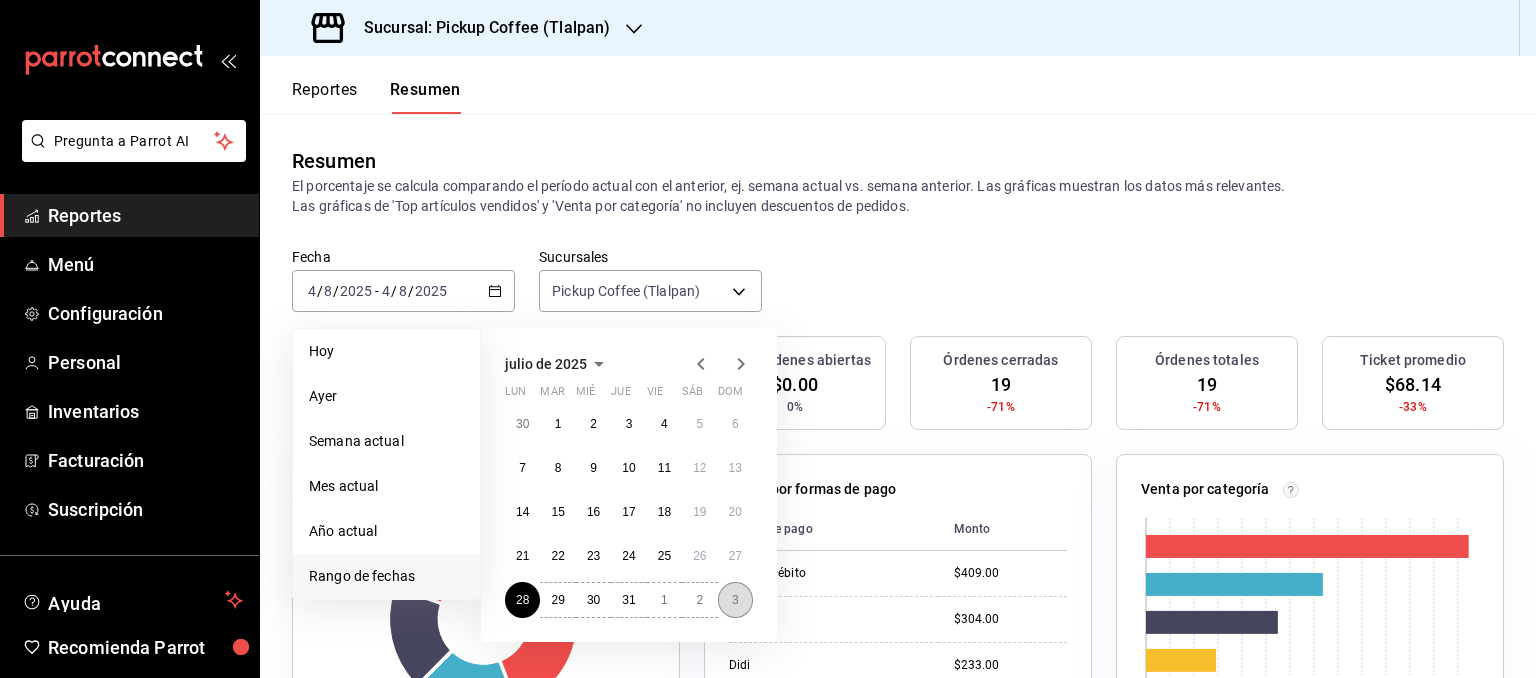 click on "3" at bounding box center [735, 600] 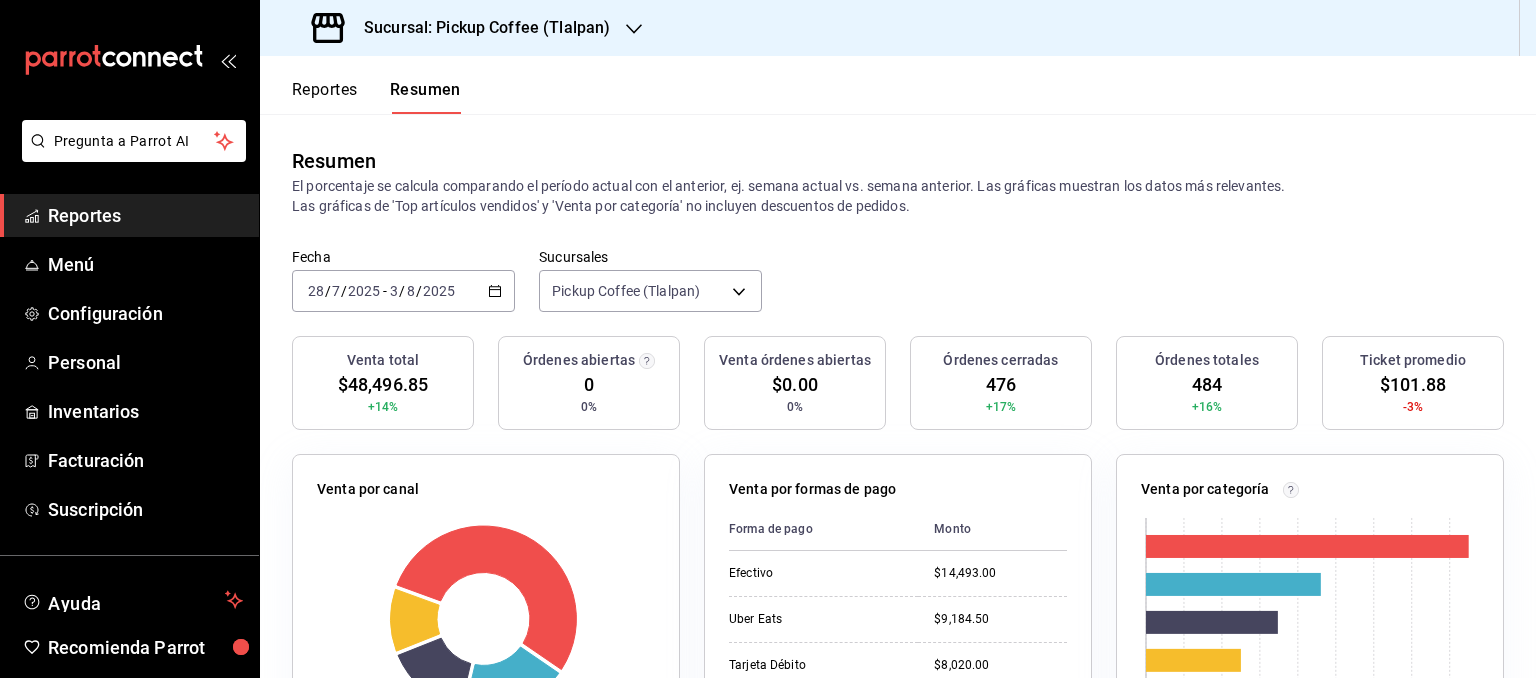 click on "Reportes" at bounding box center [325, 97] 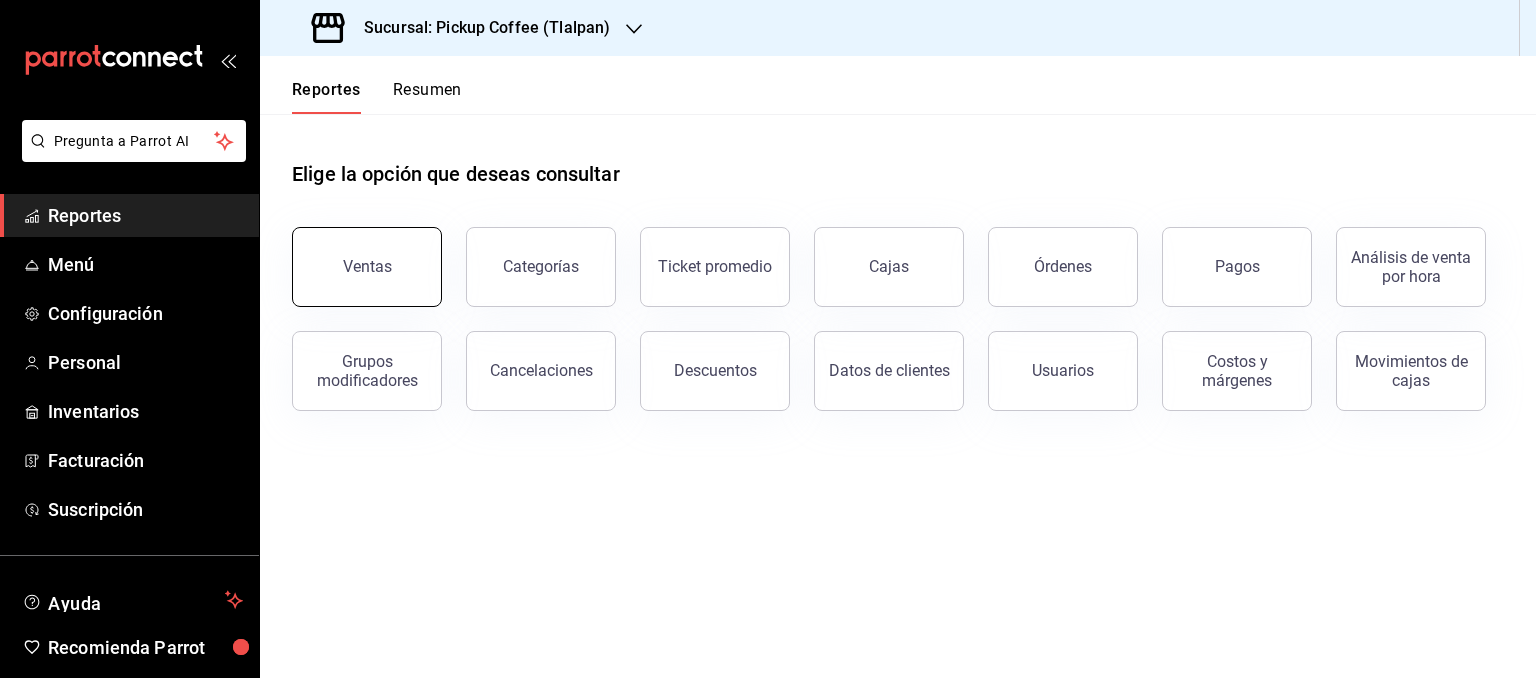 click on "Ventas" at bounding box center [367, 266] 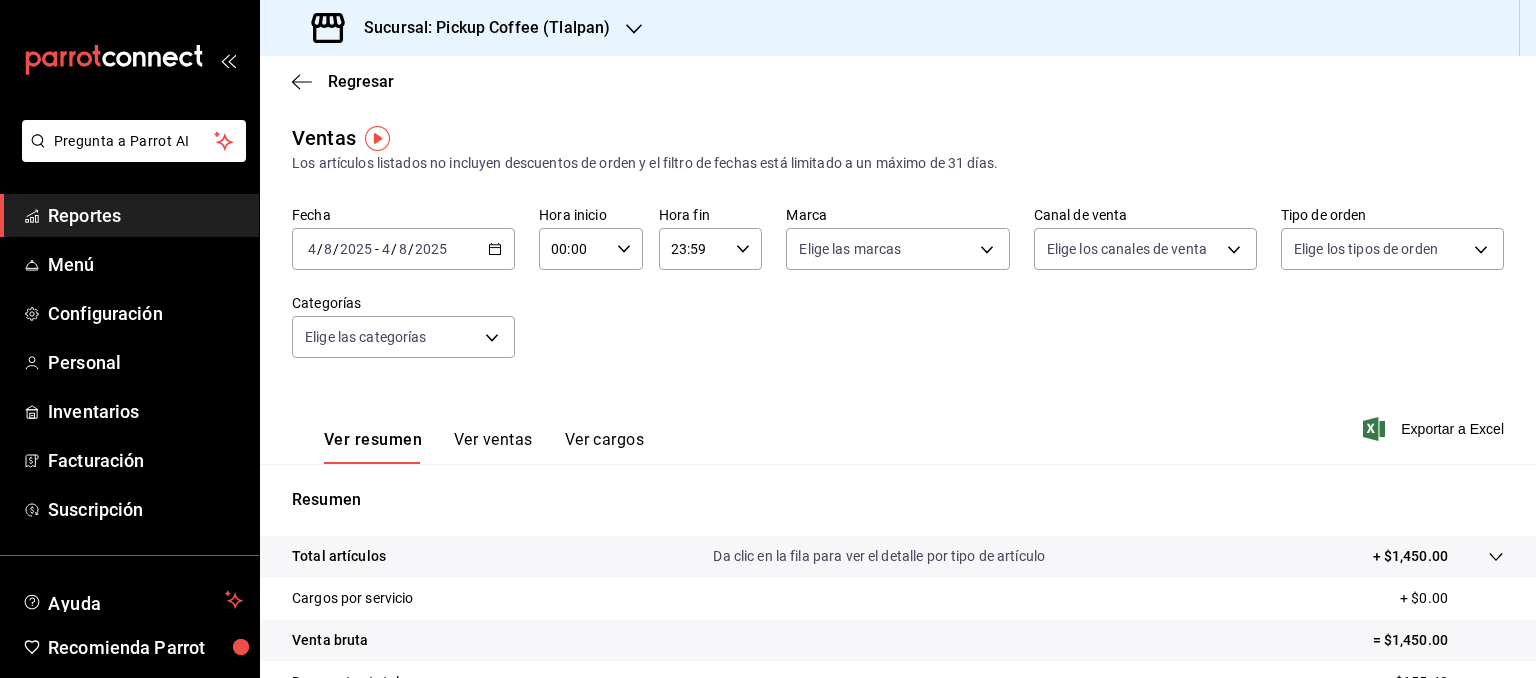 click 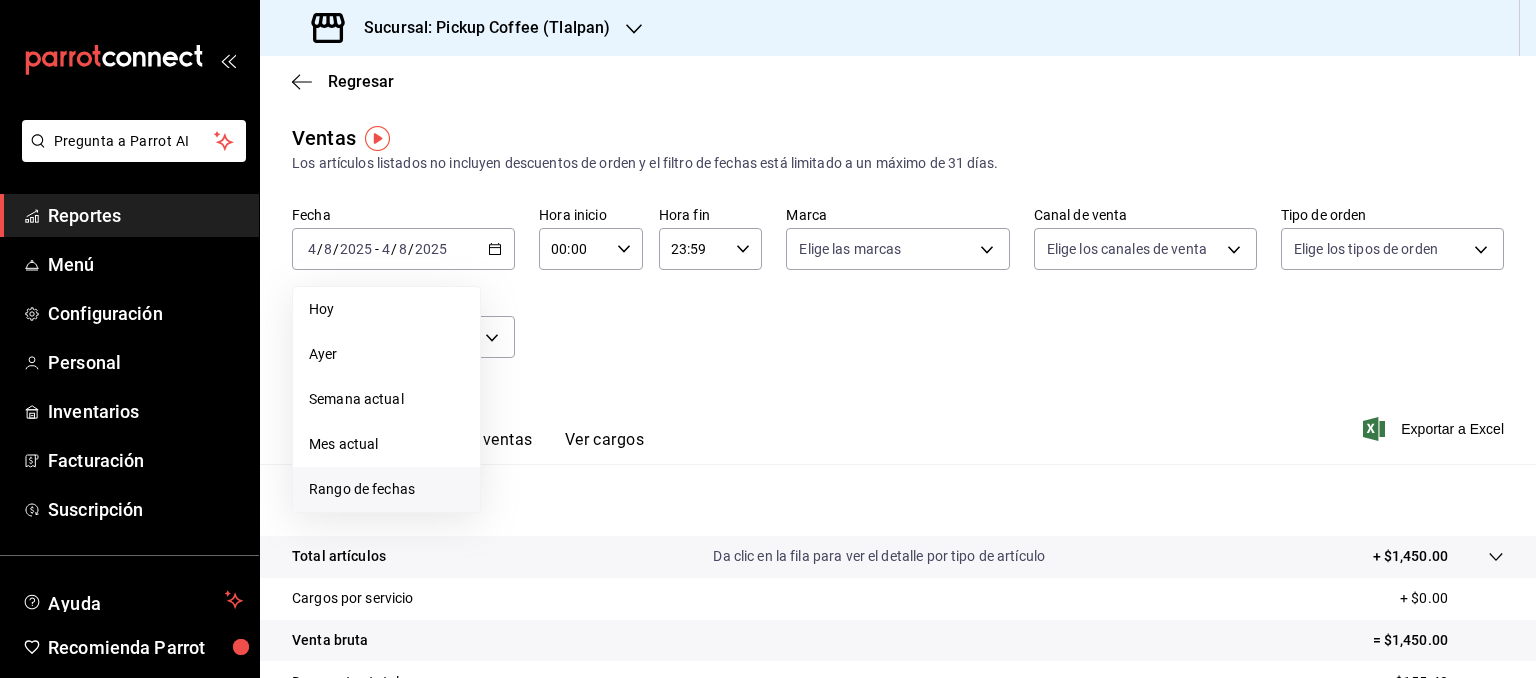 click on "Rango de fechas" at bounding box center (386, 489) 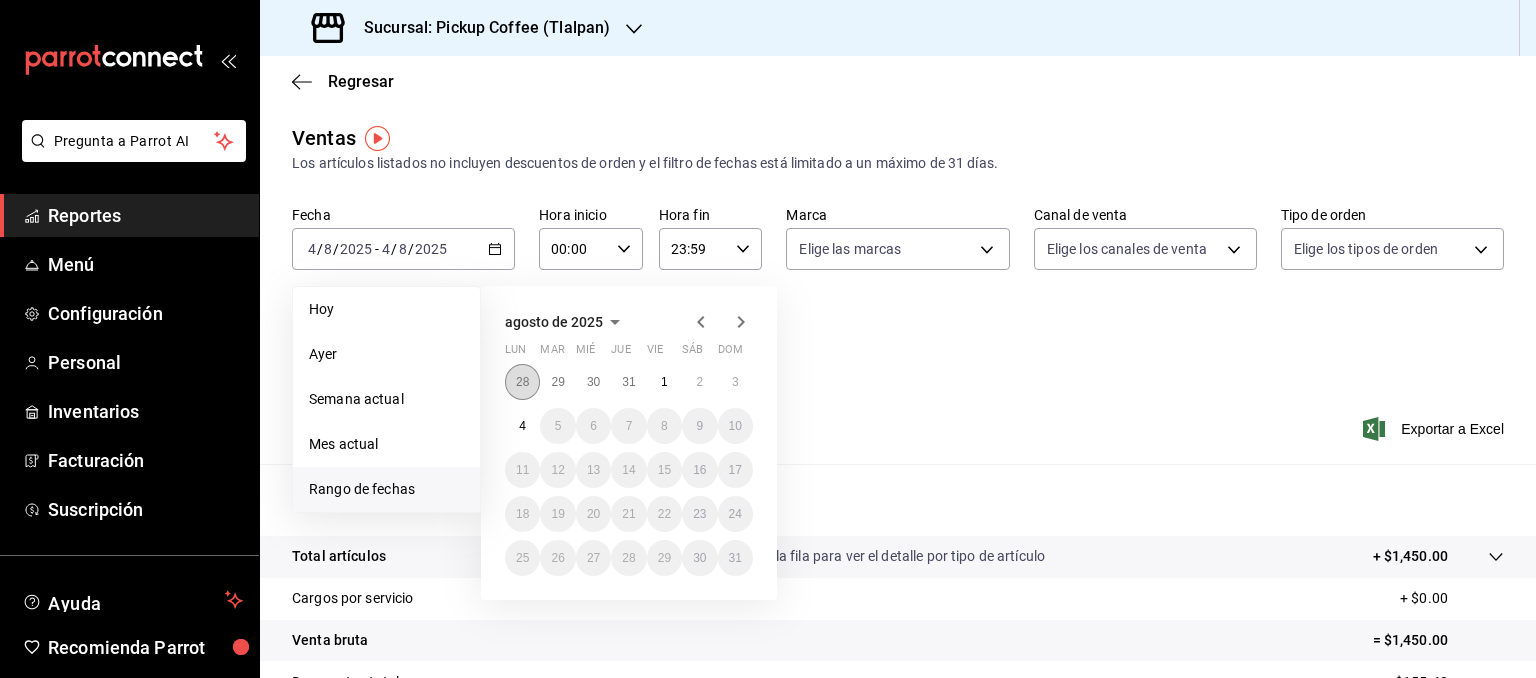 click on "28" at bounding box center [522, 382] 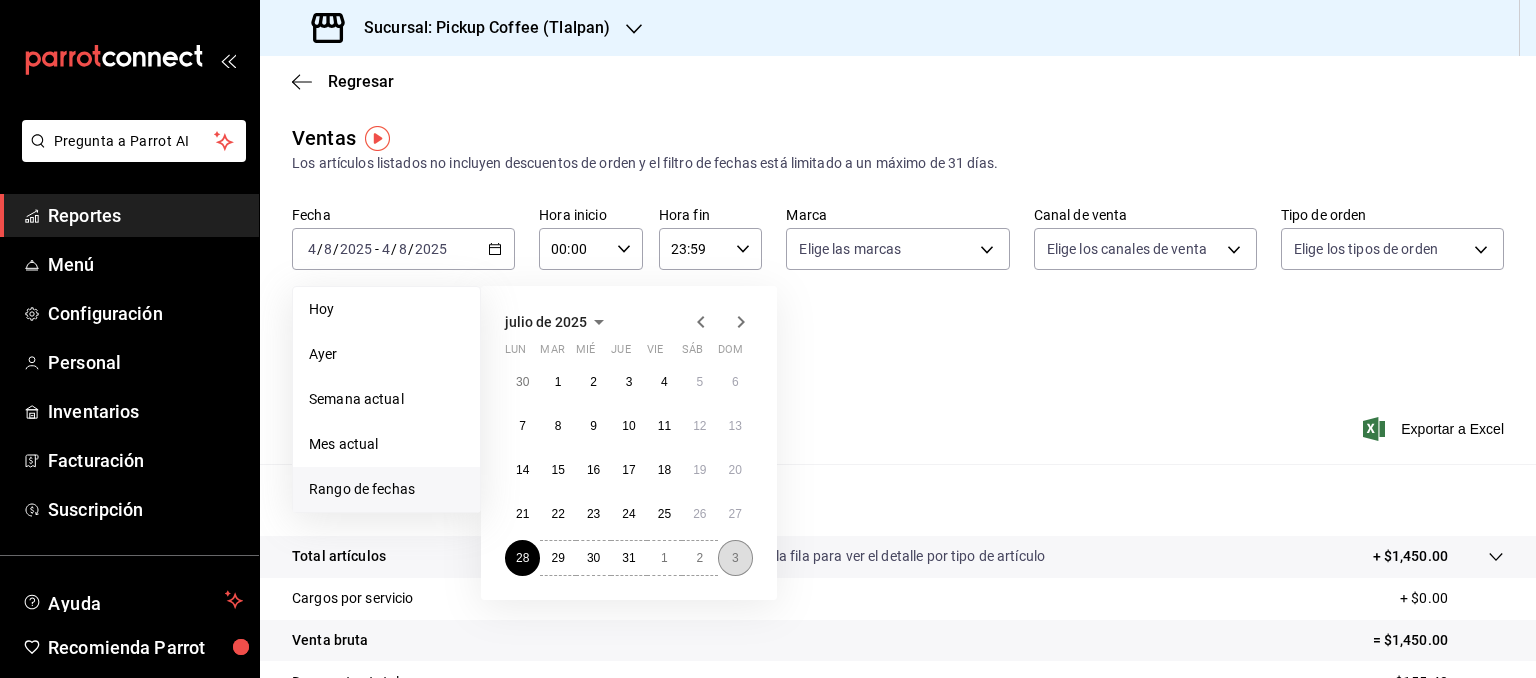 click on "3" at bounding box center [735, 558] 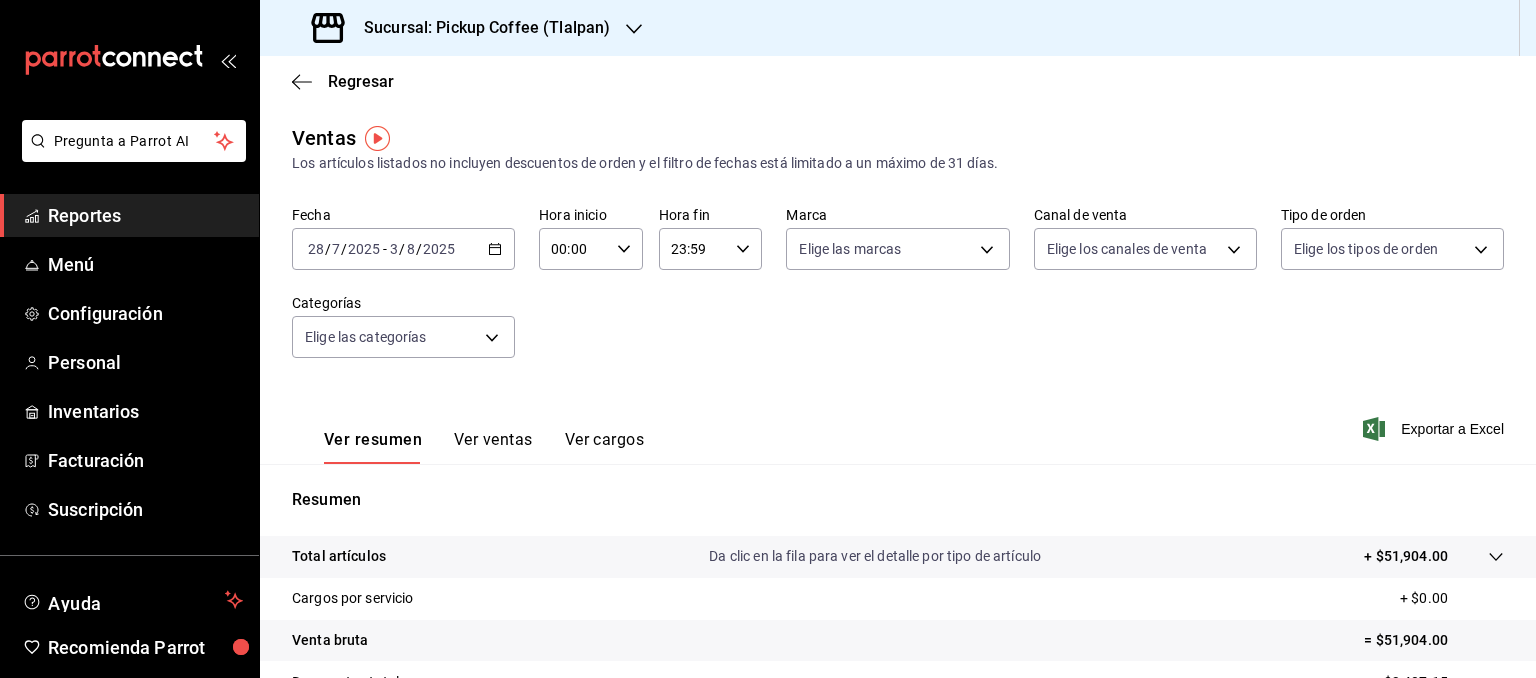 click on "Ver resumen Ver ventas Ver cargos Exportar a Excel" at bounding box center (898, 423) 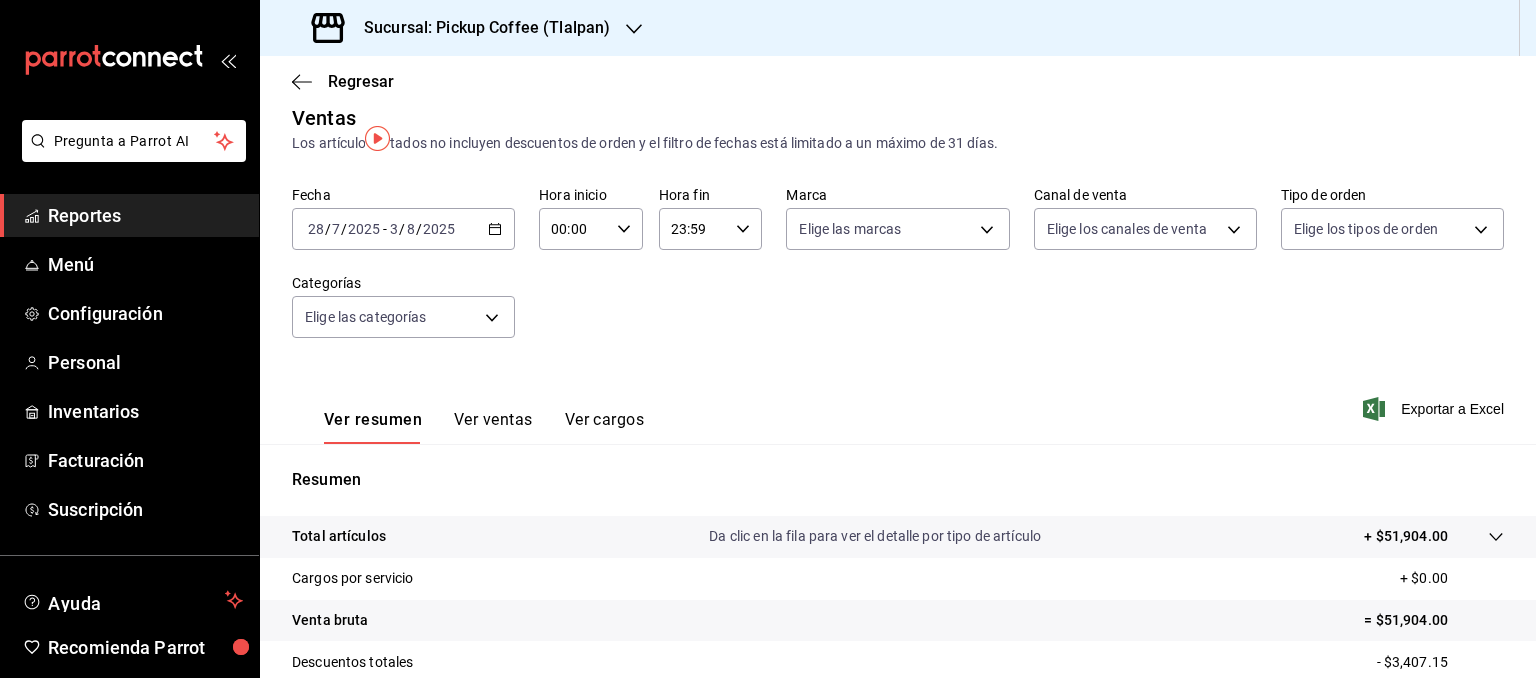 scroll, scrollTop: 0, scrollLeft: 0, axis: both 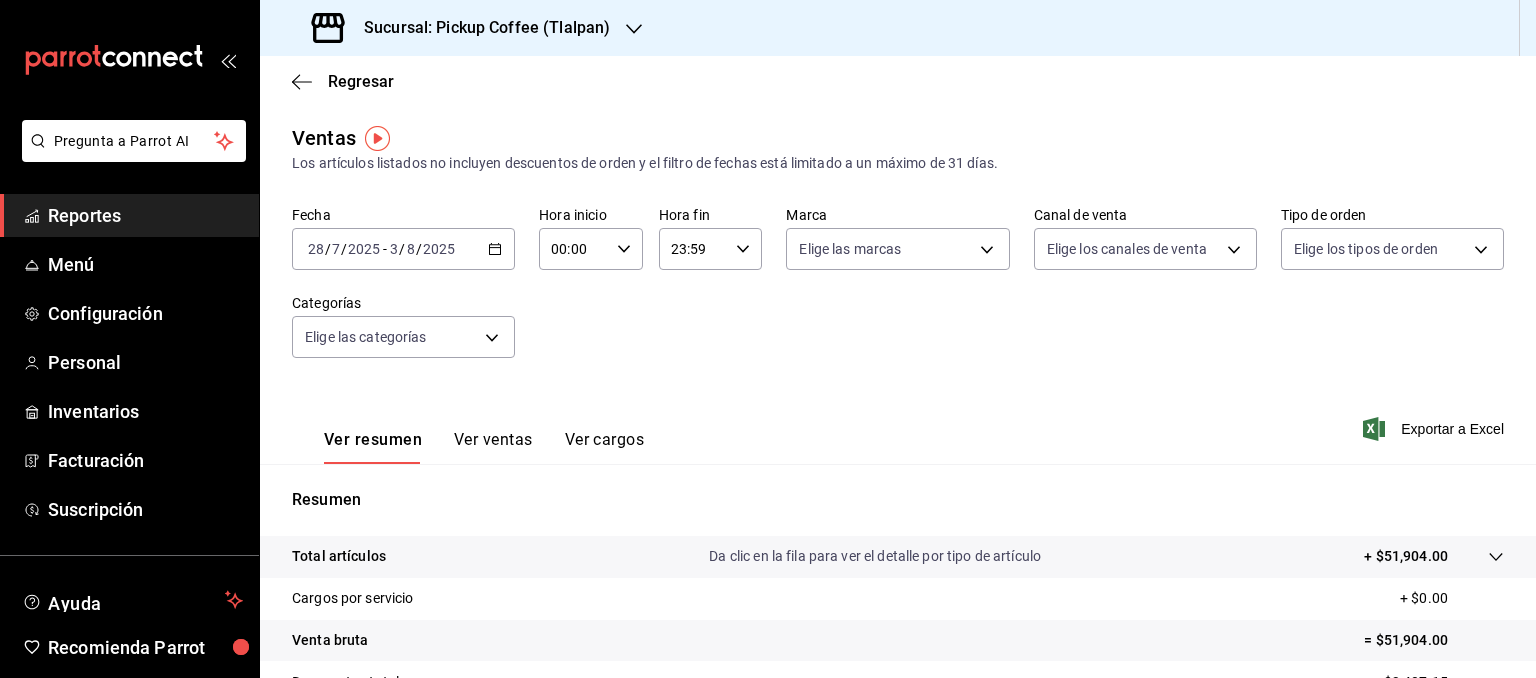 click on "Sucursal: Pickup Coffee (Tlalpan)" at bounding box center [479, 28] 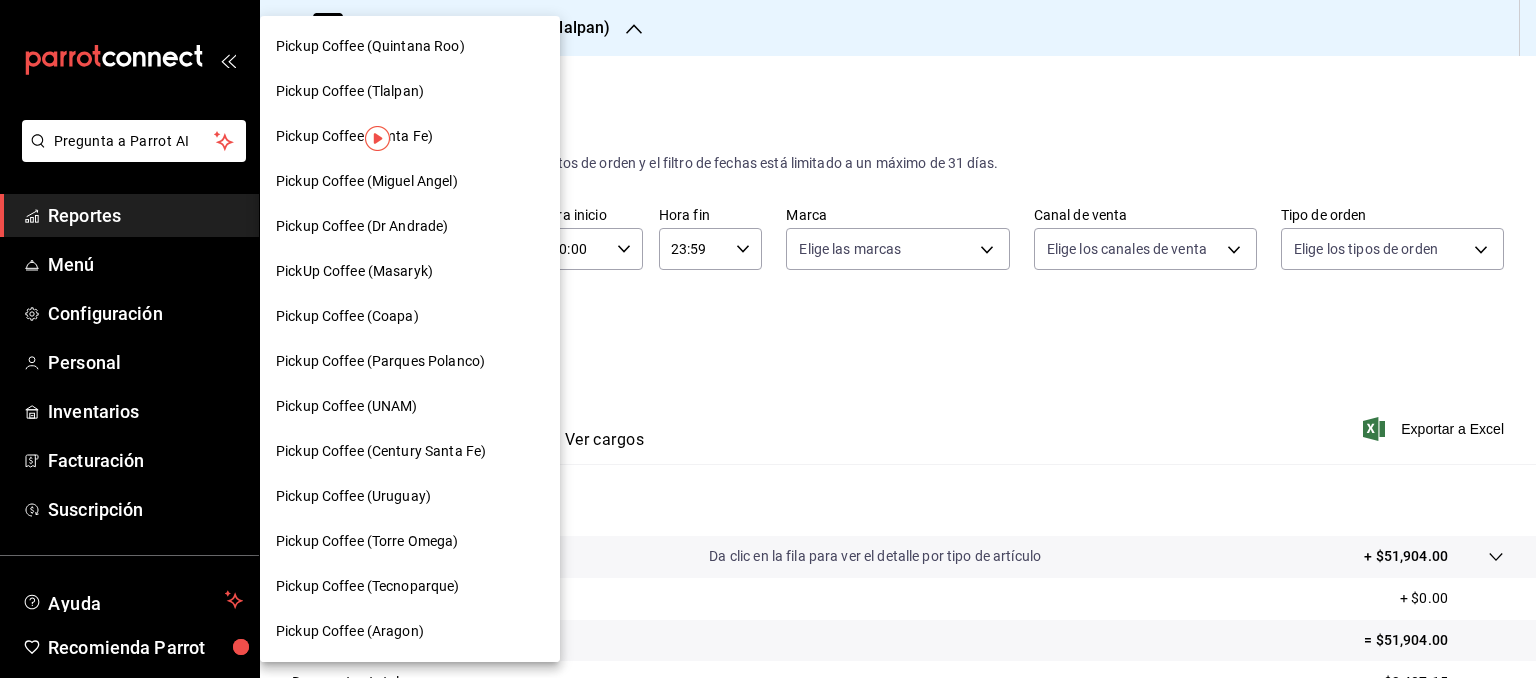 click on "Pickup Coffee (Miguel Angel)" at bounding box center (367, 181) 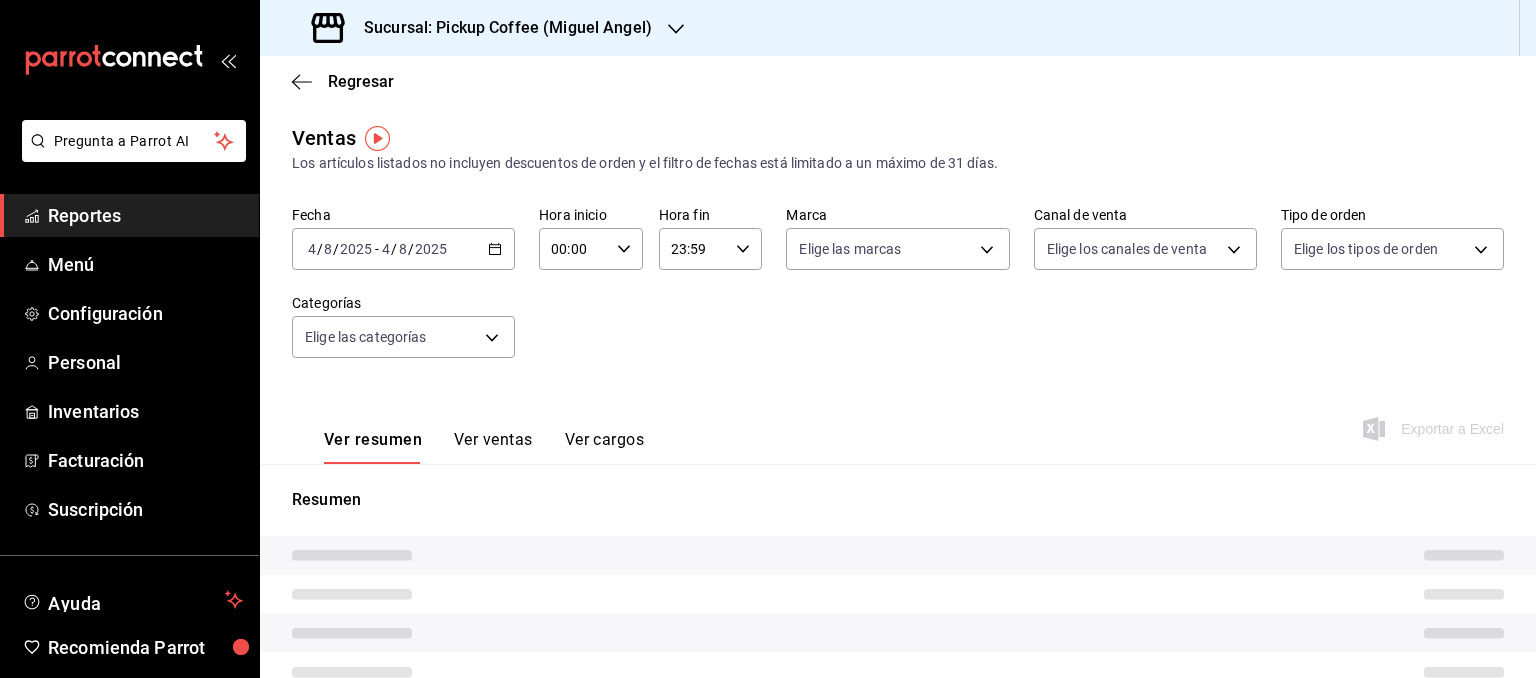 click 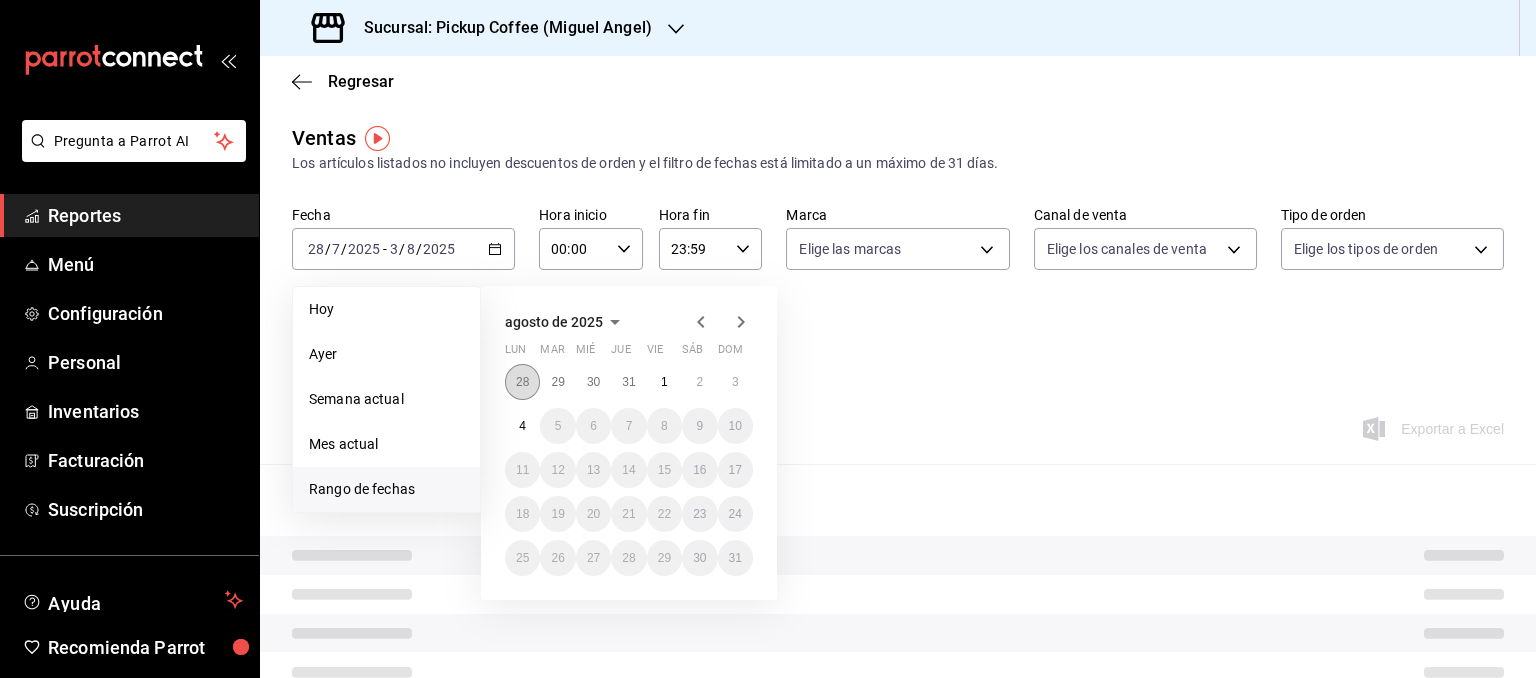 click on "28" at bounding box center [522, 382] 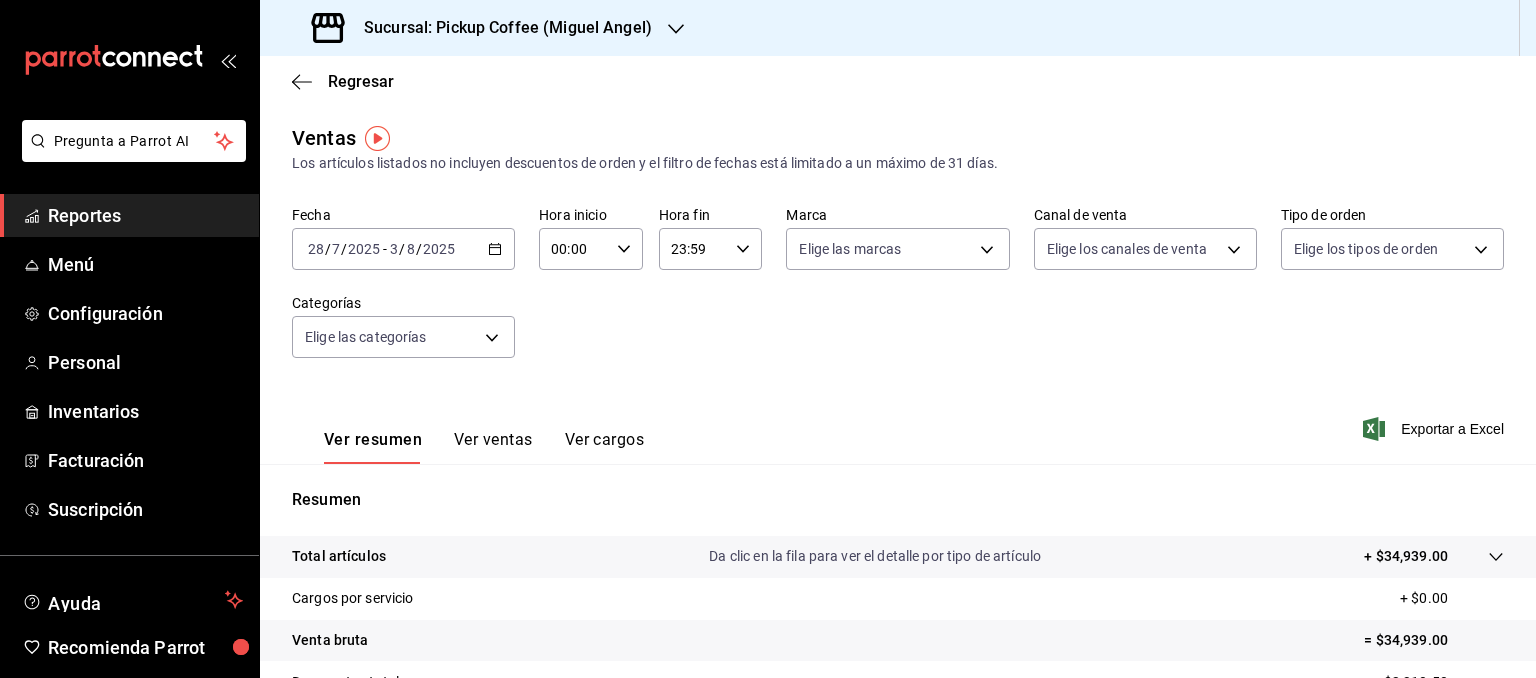 click on "Fecha 2025-07-28 28 / 7 / 2025 - 2025-08-03 3 / 8 / 2025 Hora inicio 00:00 Hora inicio Hora fin 23:59 Hora fin Marca Elige las marcas Canal de venta Elige los canales de venta Tipo de orden Elige los tipos de orden Categorías Elige las categorías" at bounding box center (898, 294) 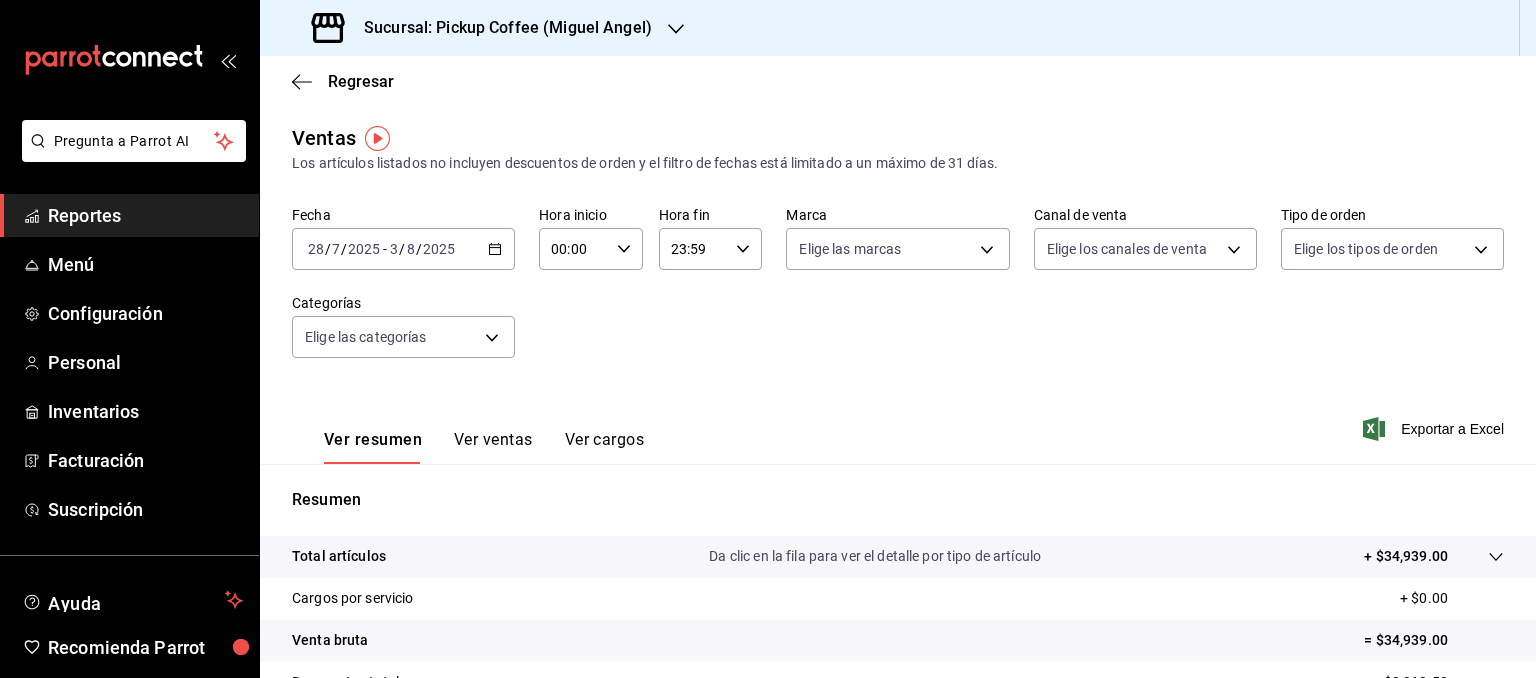click 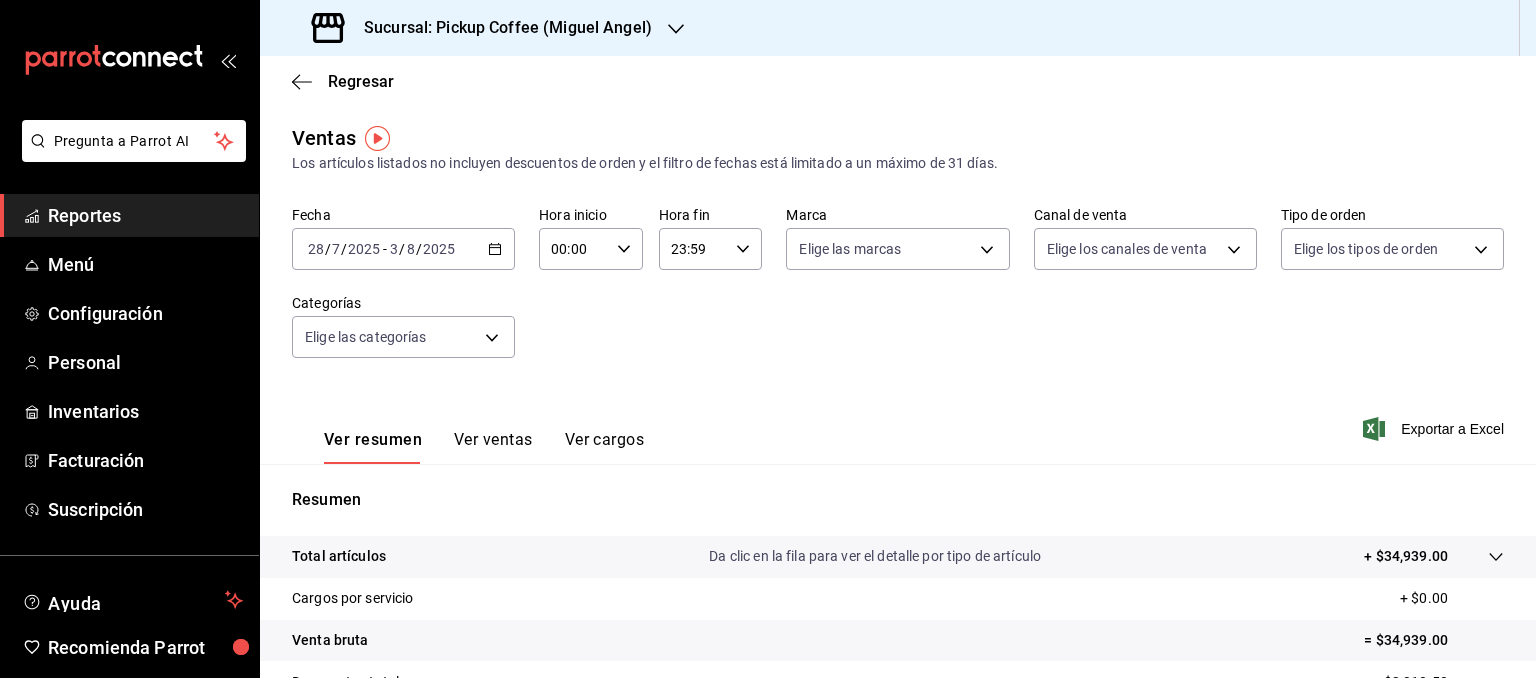 click on "Ver resumen Ver ventas Ver cargos Exportar a Excel" at bounding box center (898, 423) 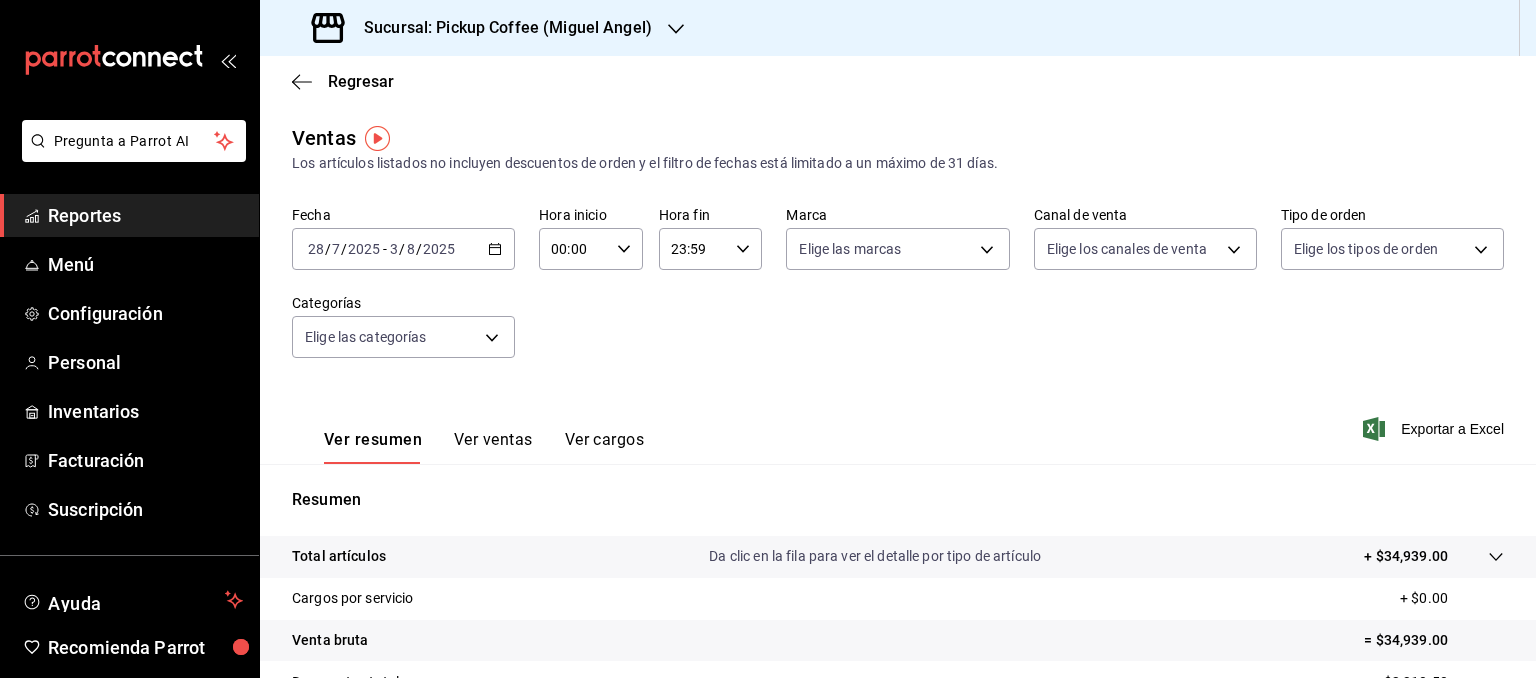click on "Sucursal: Pickup Coffee (Miguel Angel)" at bounding box center [500, 28] 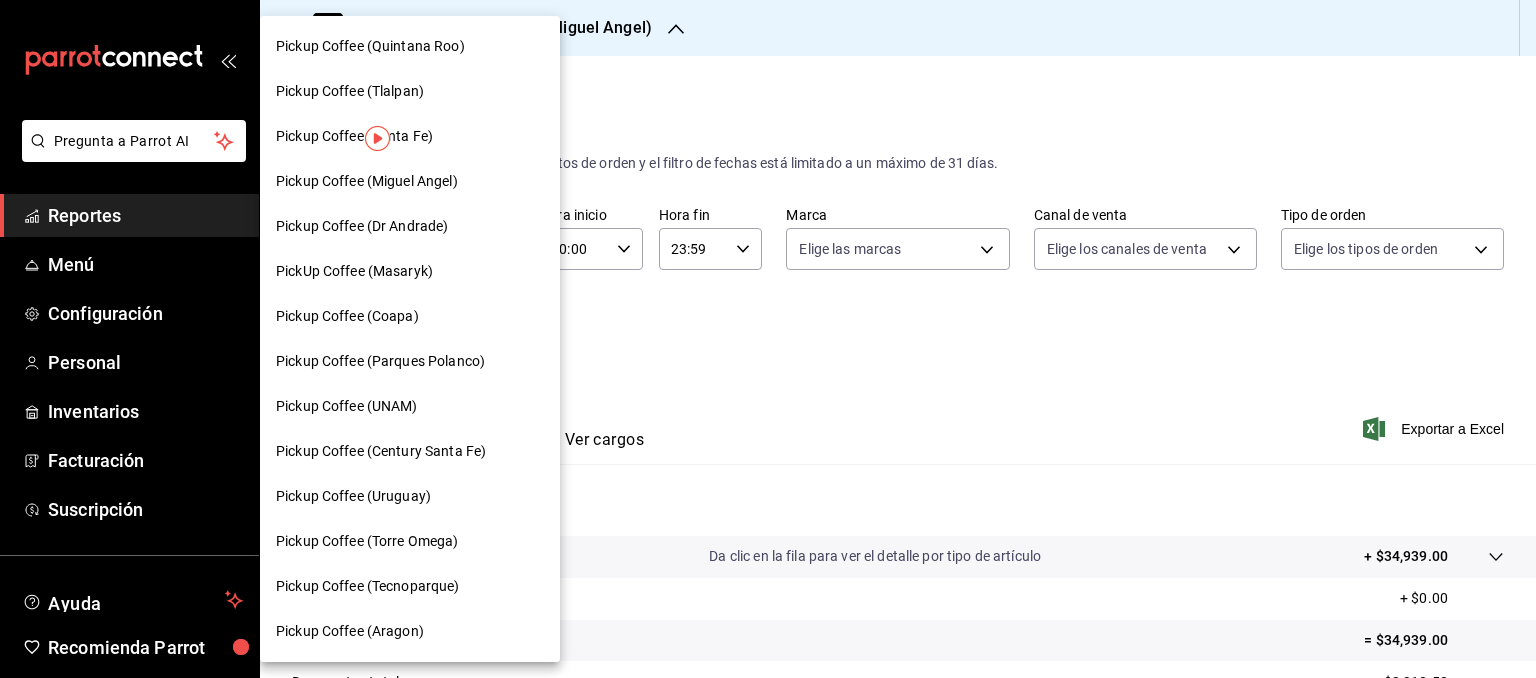 click on "Pickup Coffee (Coapa)" at bounding box center [347, 316] 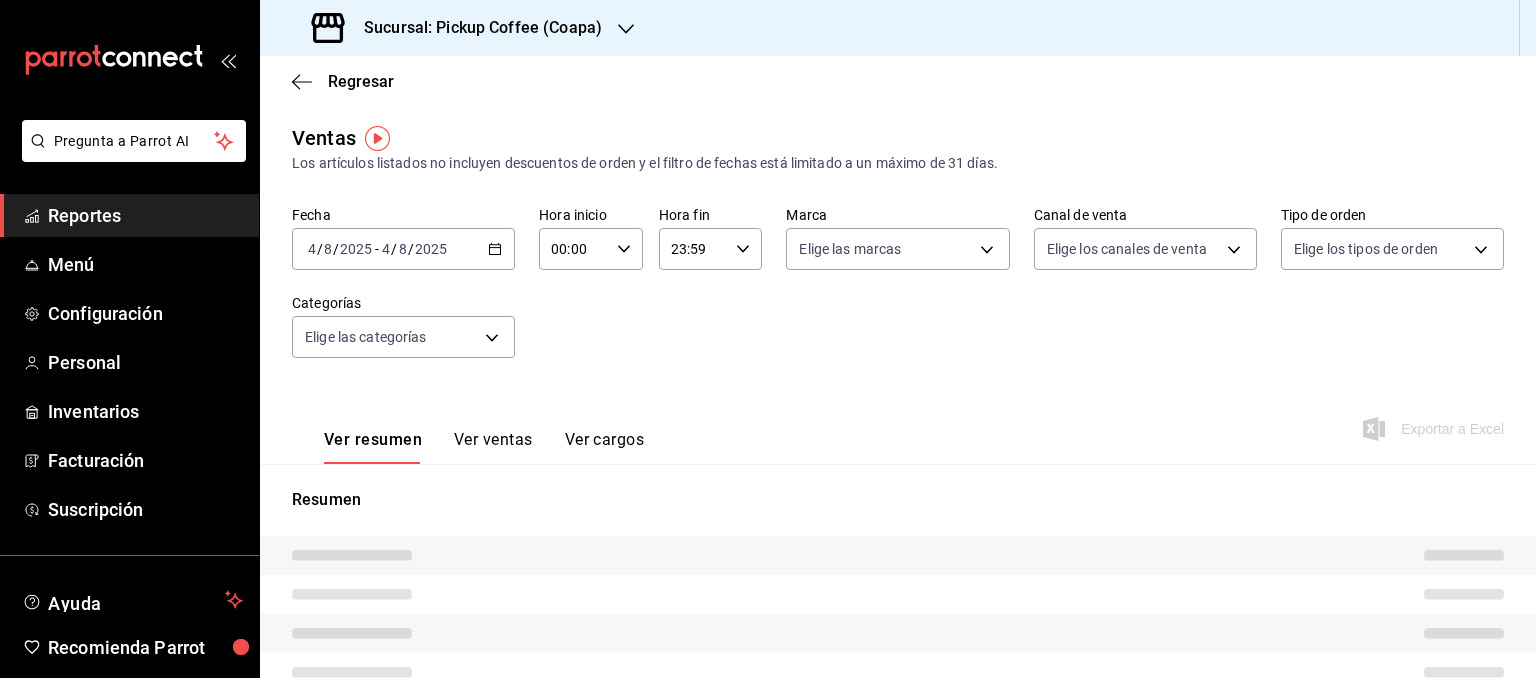 click 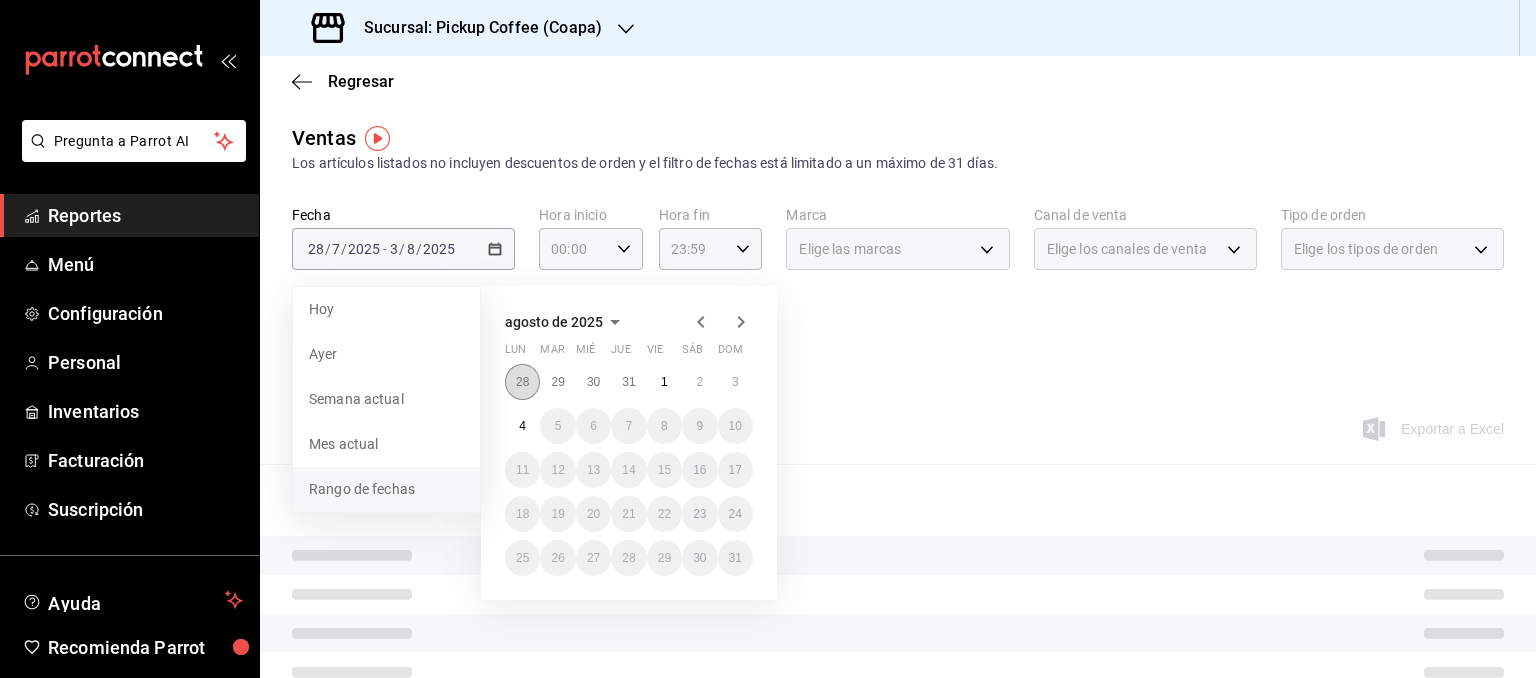click on "28" at bounding box center (522, 382) 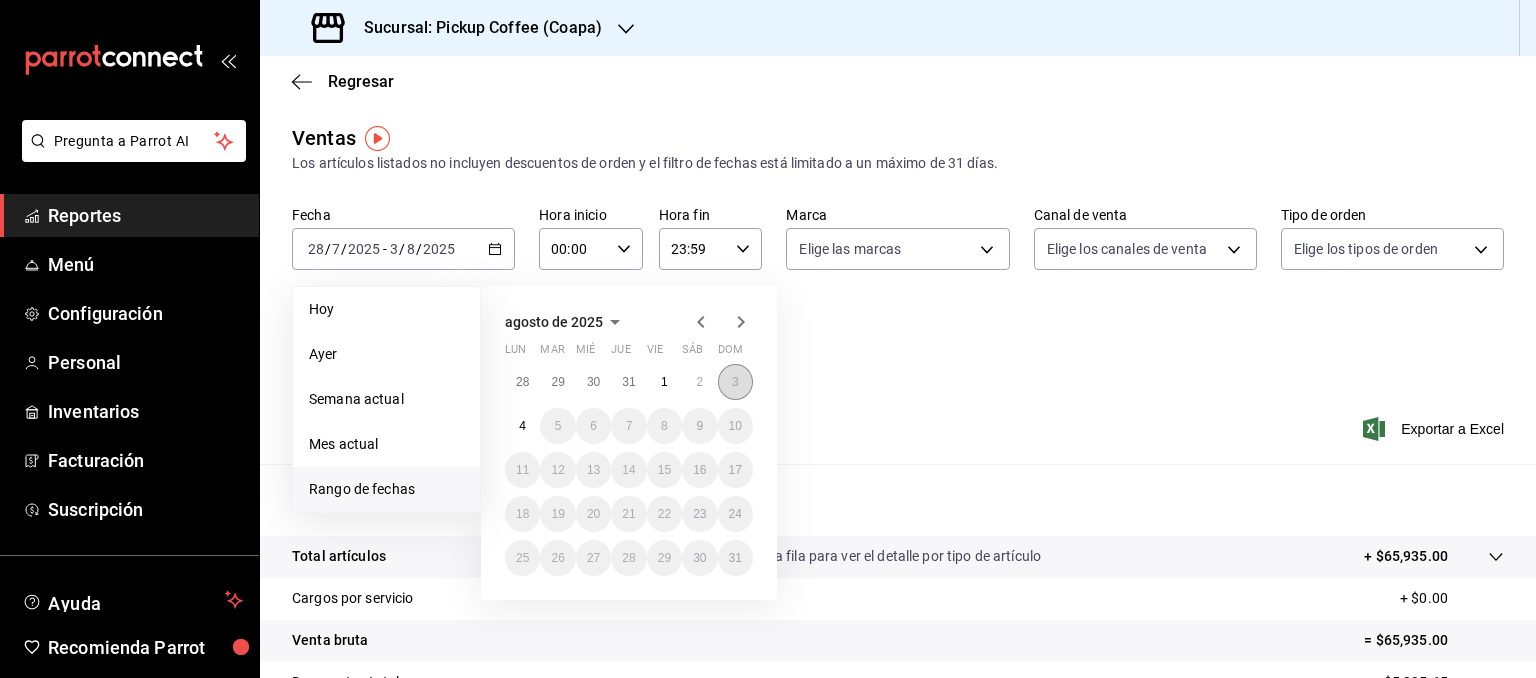 click on "3" at bounding box center [735, 382] 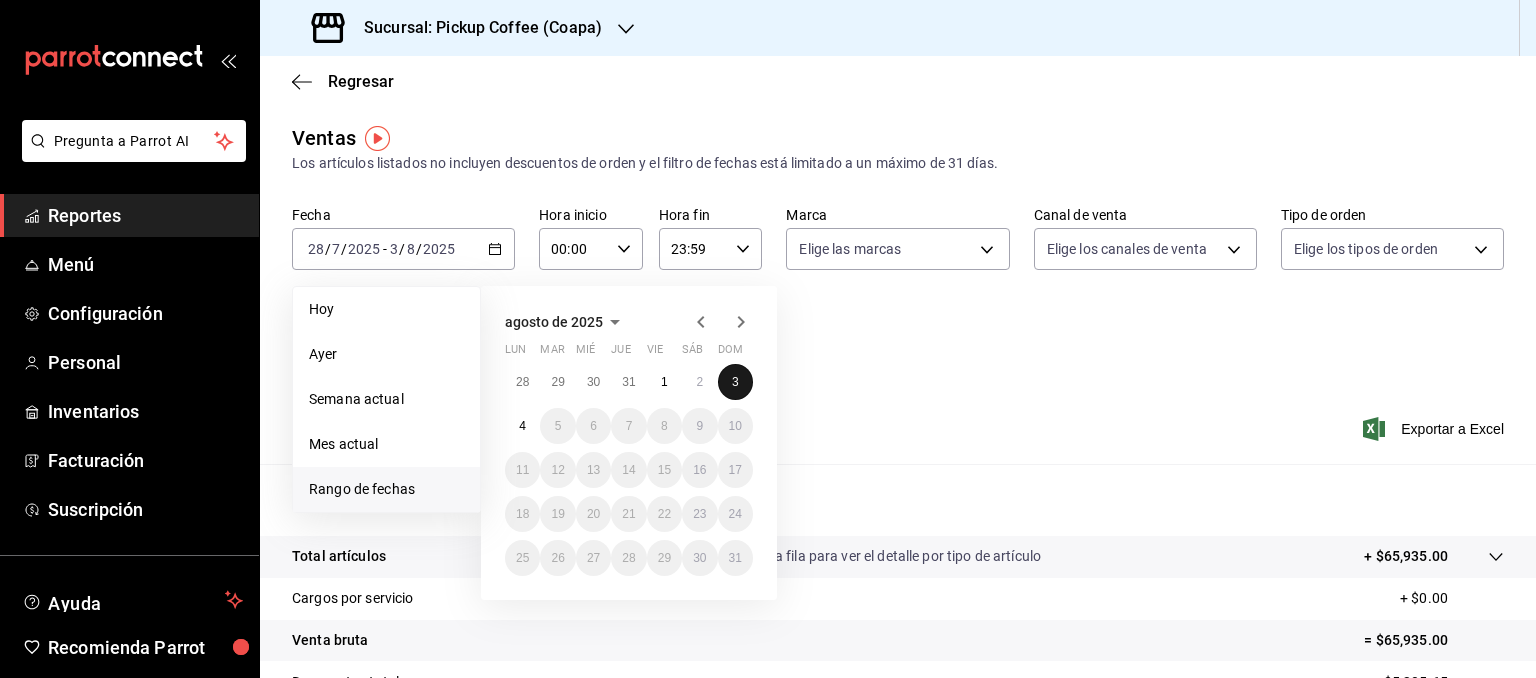 click on "3" at bounding box center [735, 382] 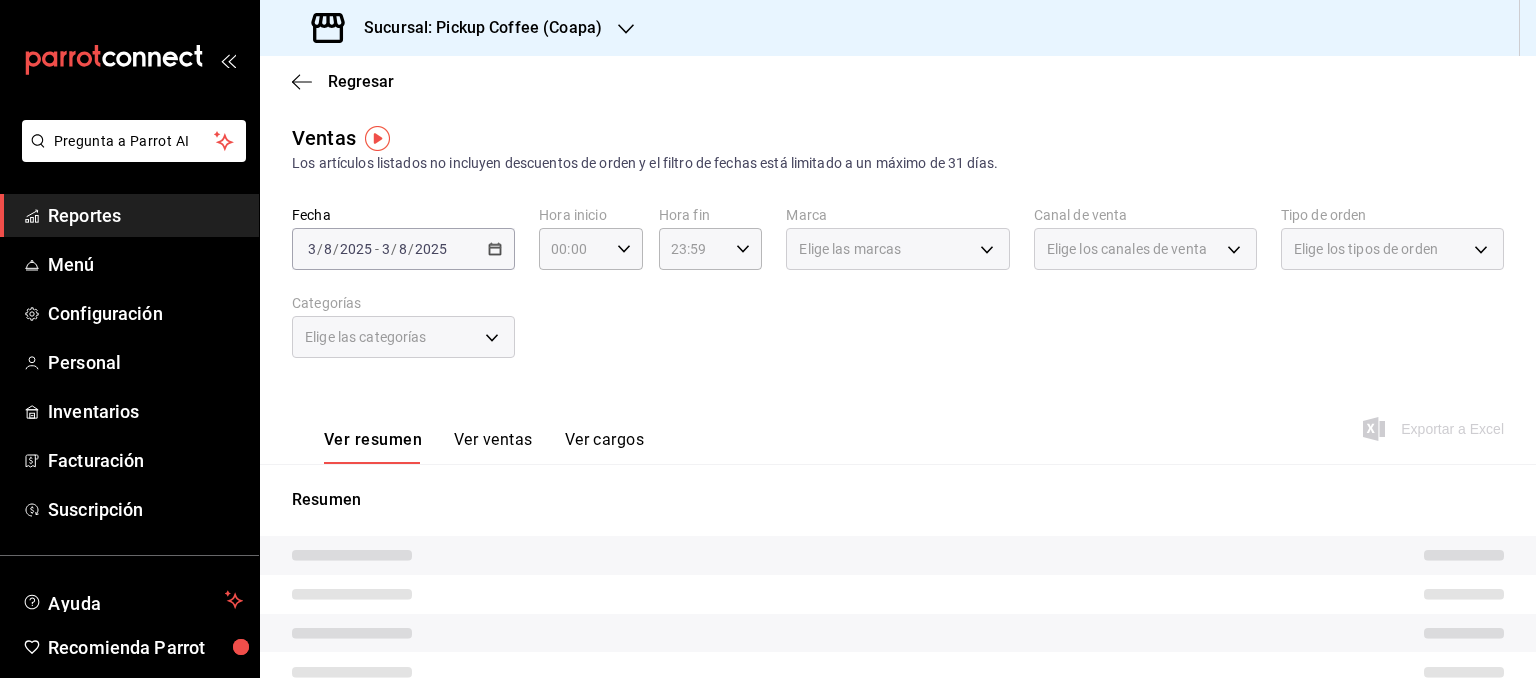 click on "Fecha 2025-08-03 3 / 8 / 2025 - 2025-08-03 3 / 8 / 2025 Hora inicio 00:00 Hora inicio Hora fin 23:59 Hora fin Marca Elige las marcas Canal de venta Elige los canales de venta Tipo de orden Elige los tipos de orden Categorías Elige las categorías" at bounding box center (898, 294) 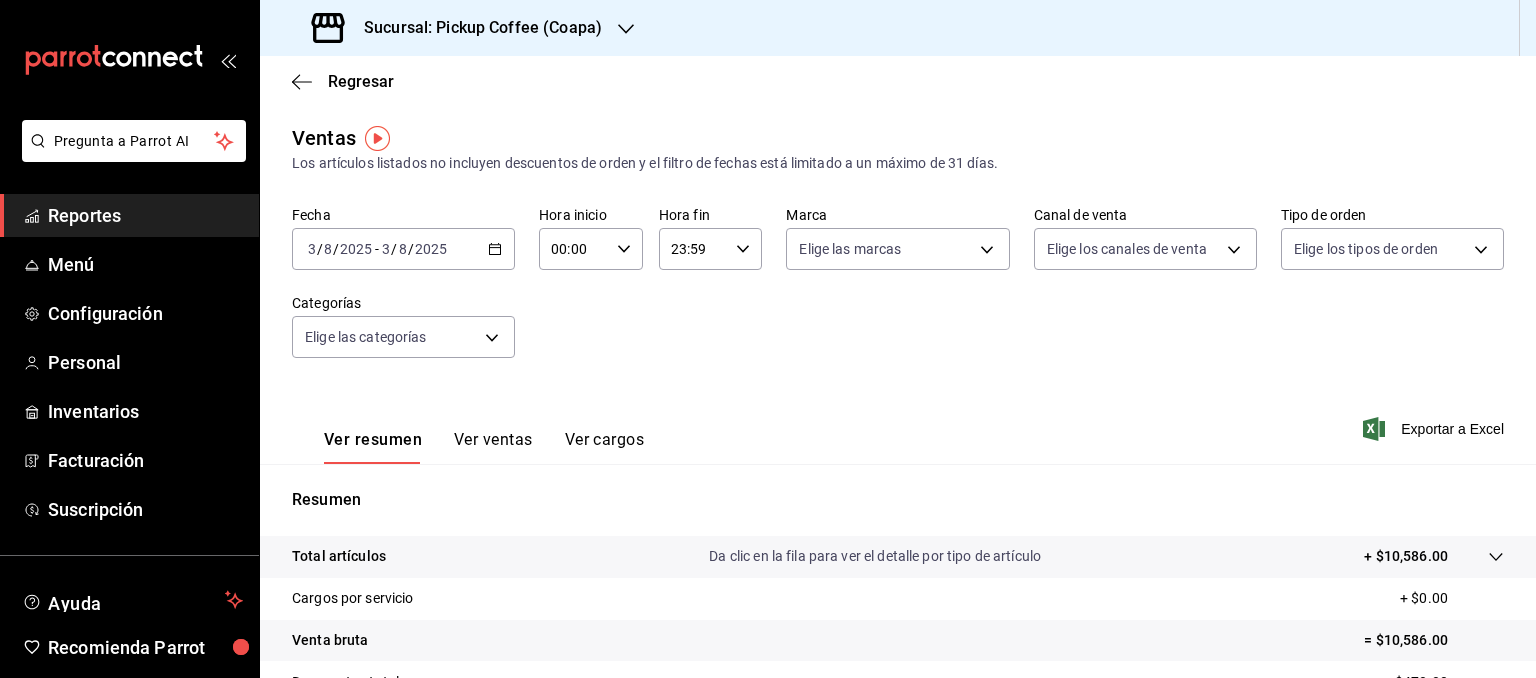 click 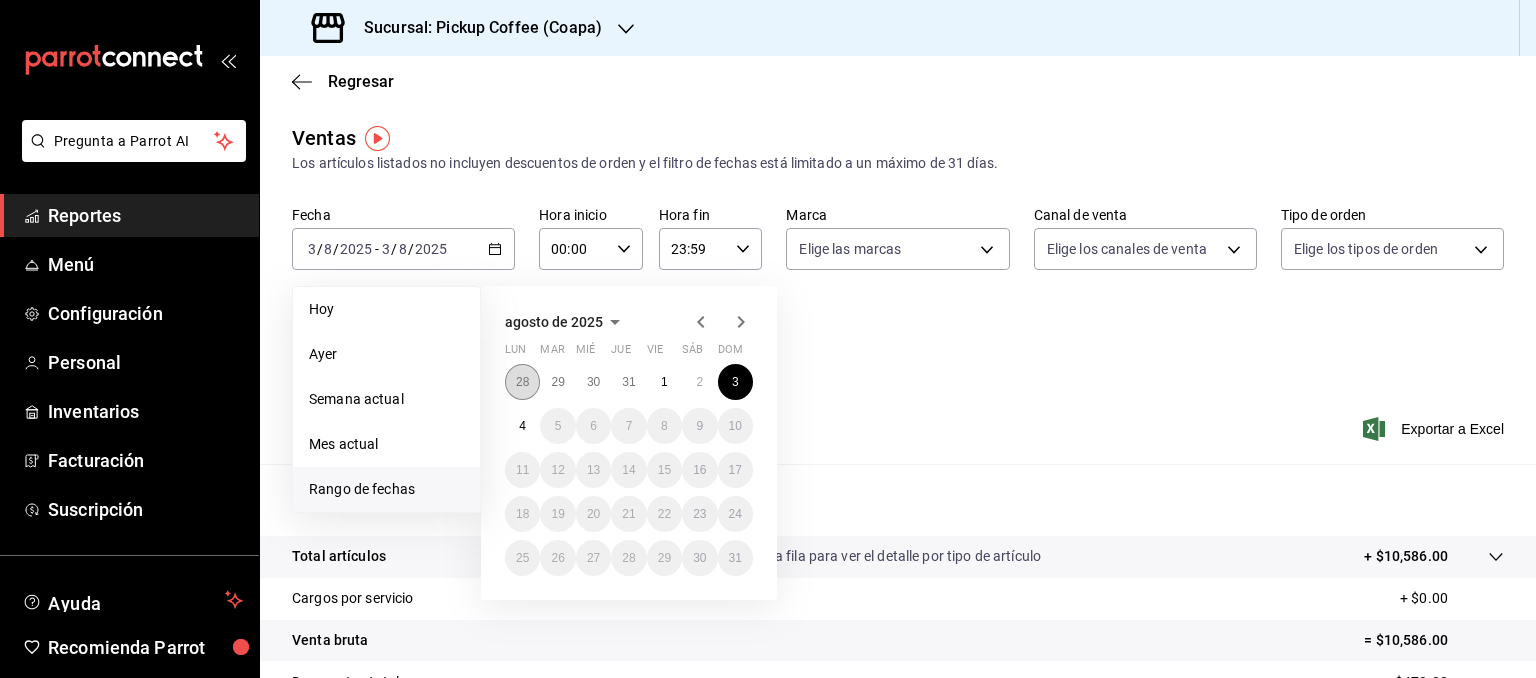 click on "28" at bounding box center [522, 382] 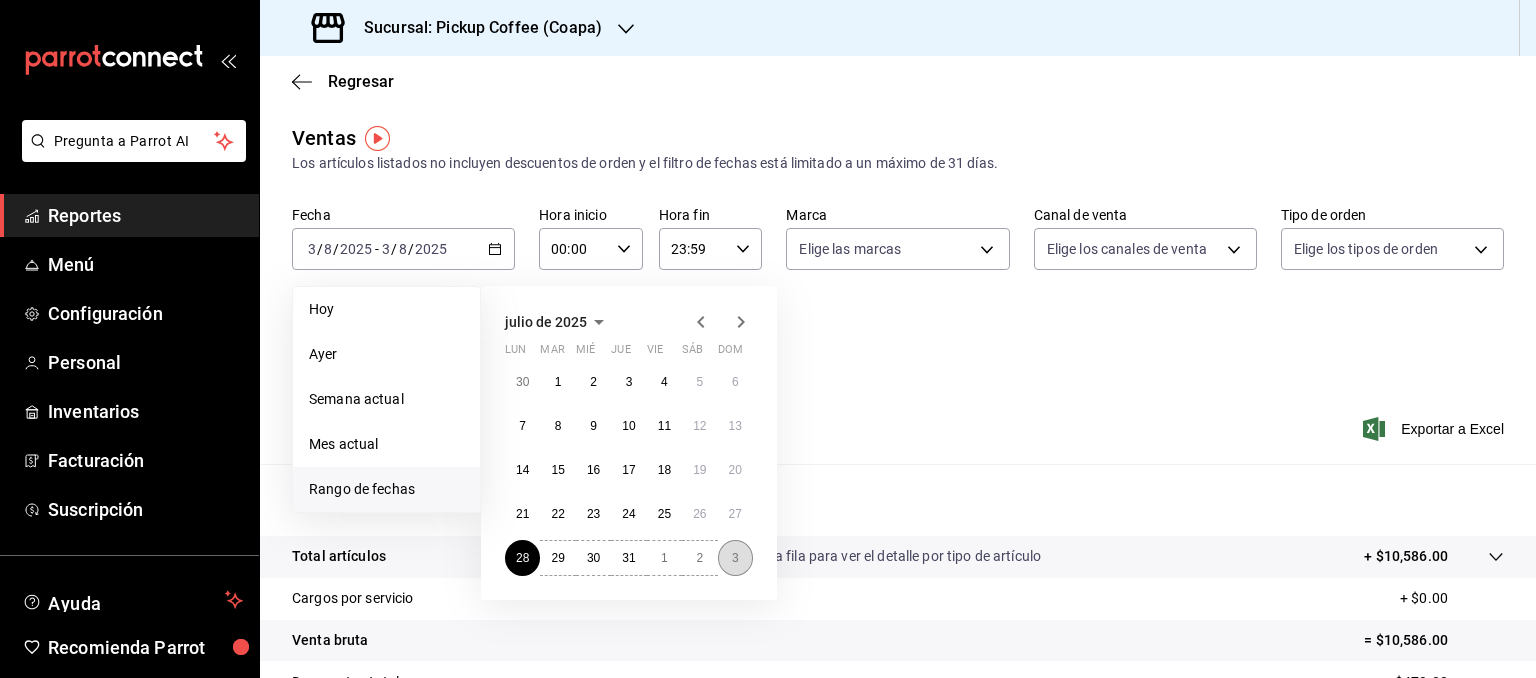 click on "3" at bounding box center [735, 558] 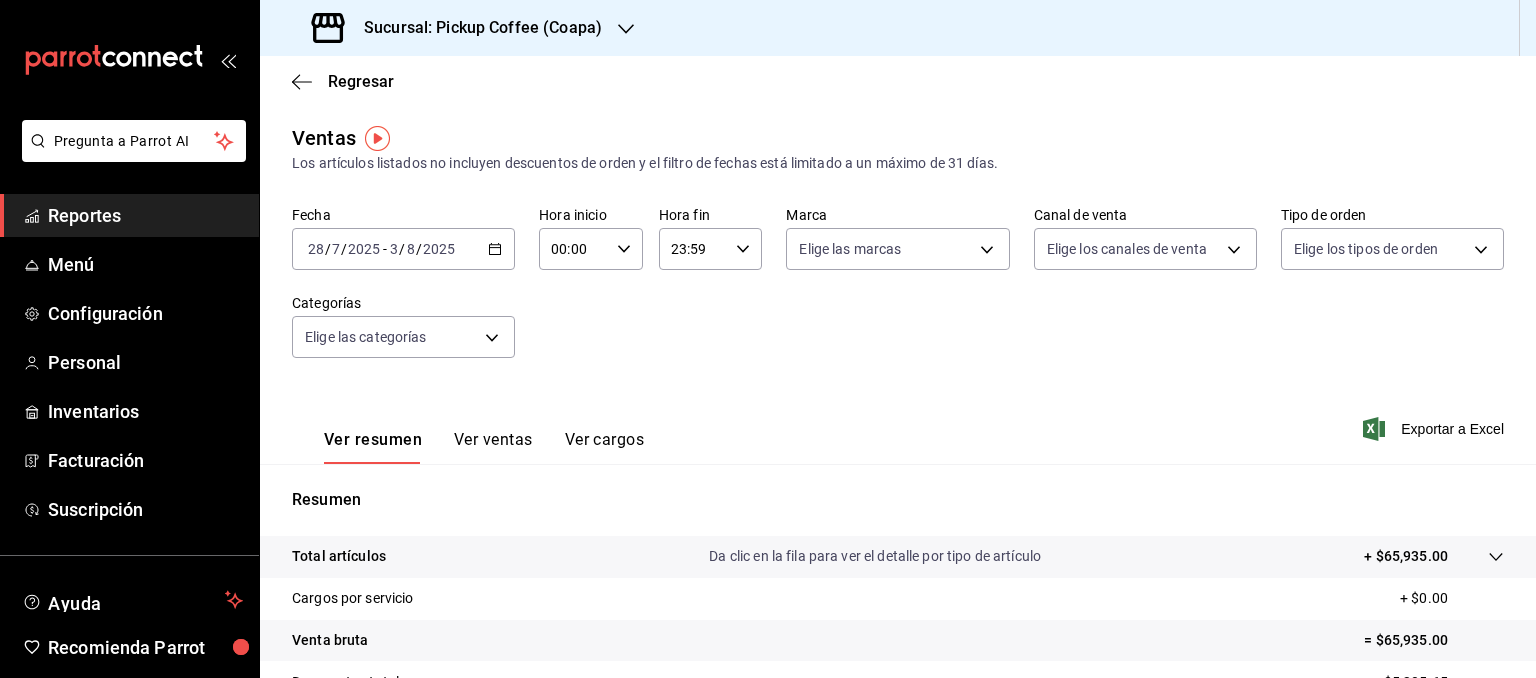 click on "Sucursal: Pickup Coffee (Coapa)" at bounding box center (475, 28) 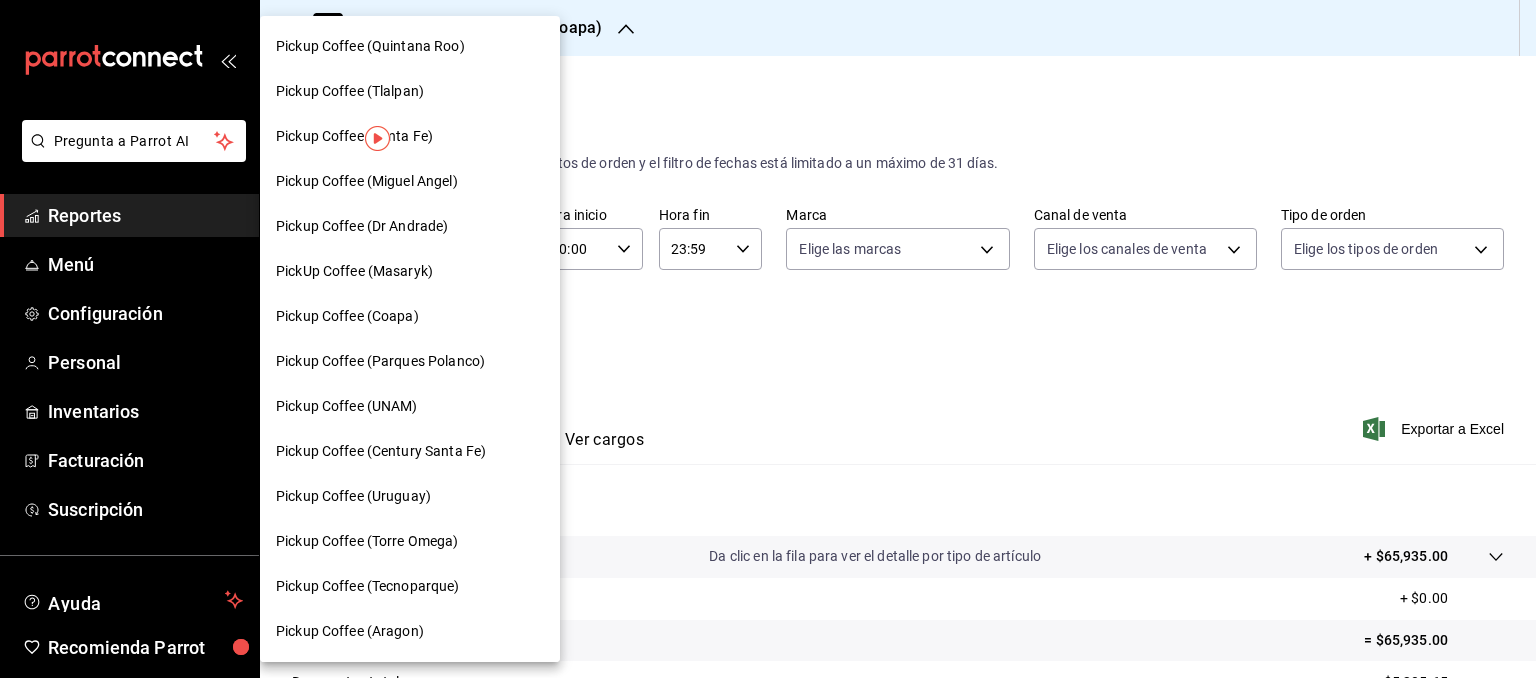 click on "Pickup Coffee (UNAM)" at bounding box center (347, 406) 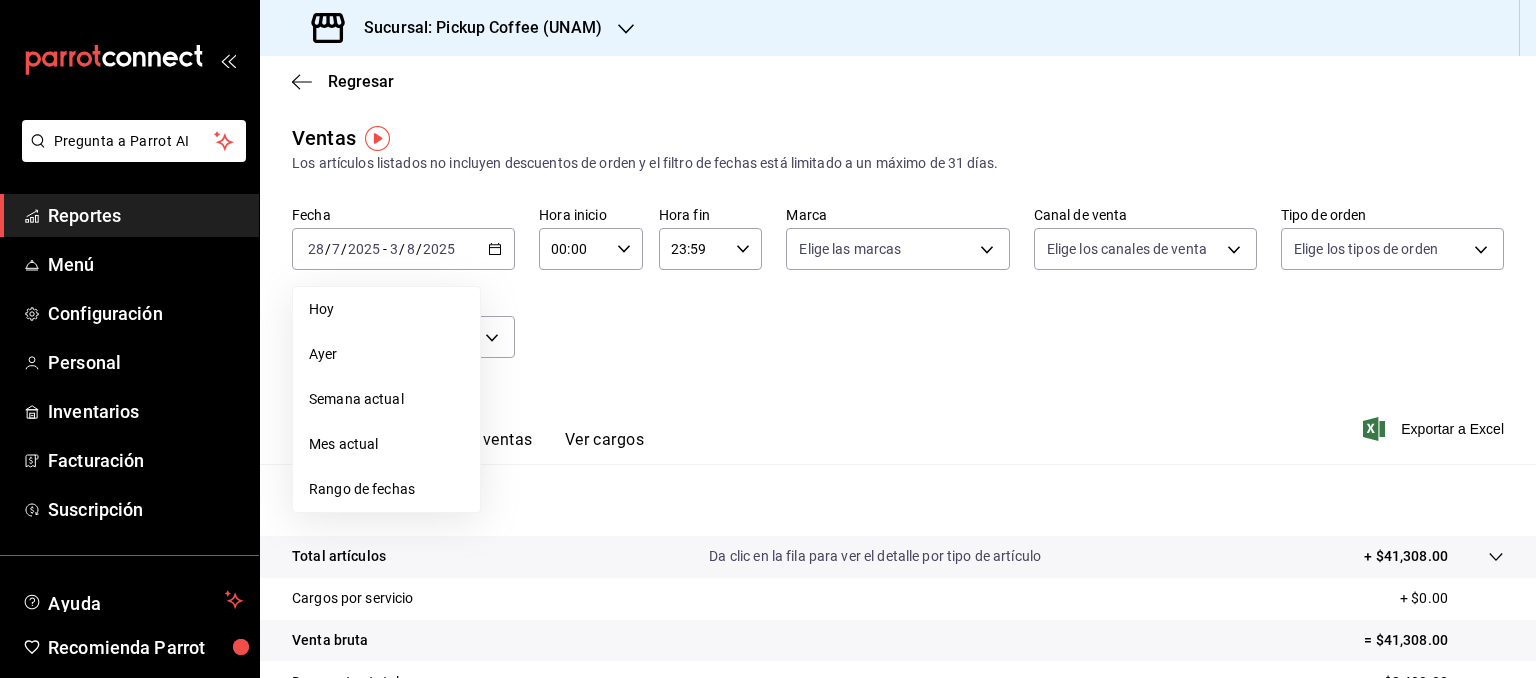 click on "Rango de fechas" at bounding box center (386, 489) 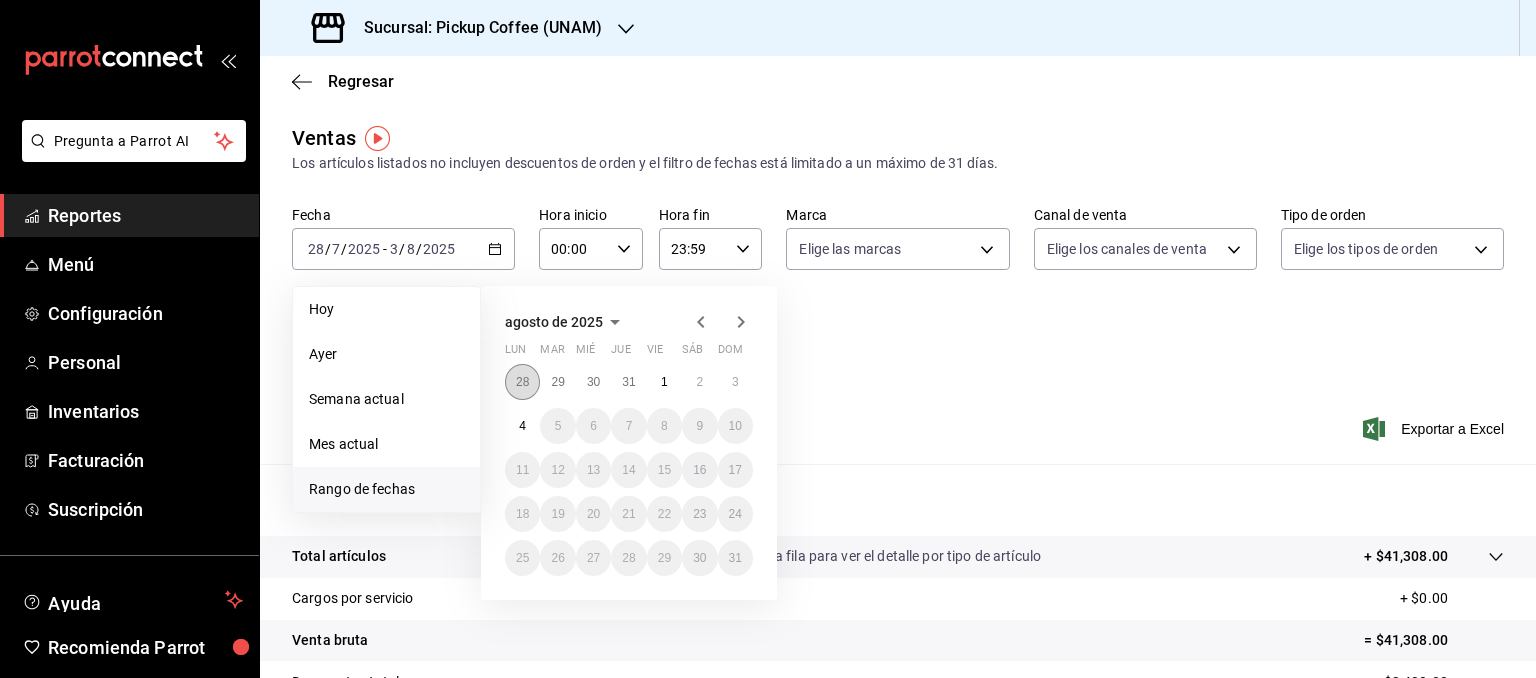 click on "28" at bounding box center [522, 382] 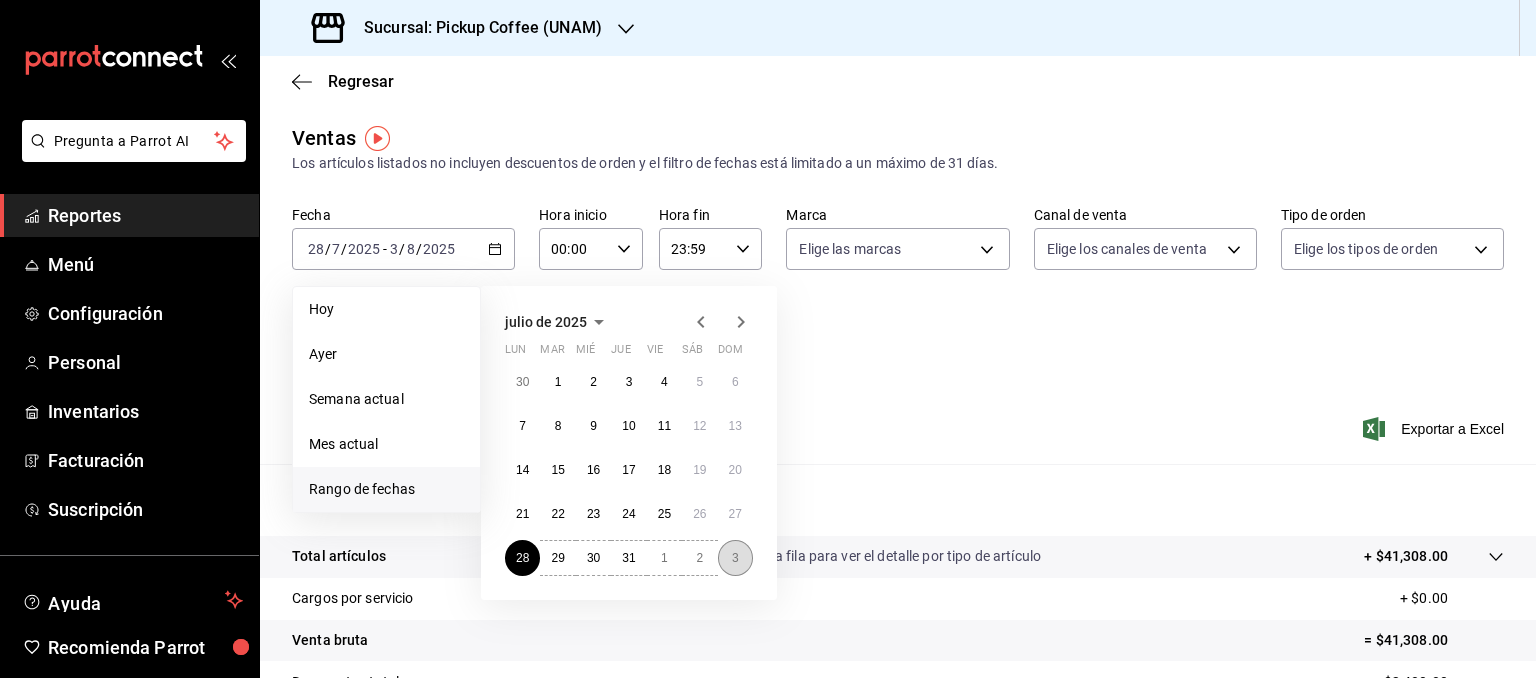 click on "3" at bounding box center [735, 558] 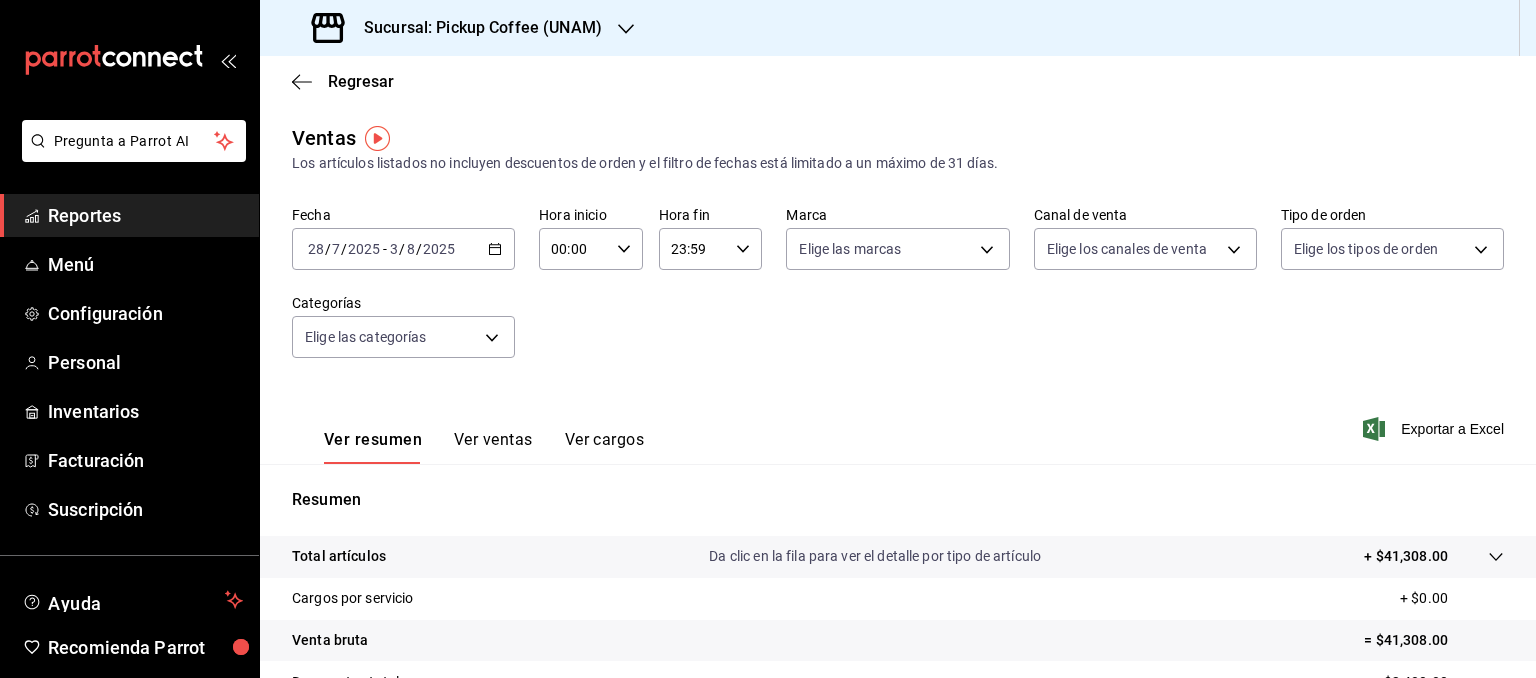 click on "Fecha 2025-07-28 28 / 7 / 2025 - 2025-08-03 3 / 8 / 2025 Hora inicio 00:00 Hora inicio Hora fin 23:59 Hora fin Marca Elige las marcas Canal de venta Elige los canales de venta Tipo de orden Elige los tipos de orden Categorías Elige las categorías" at bounding box center [898, 294] 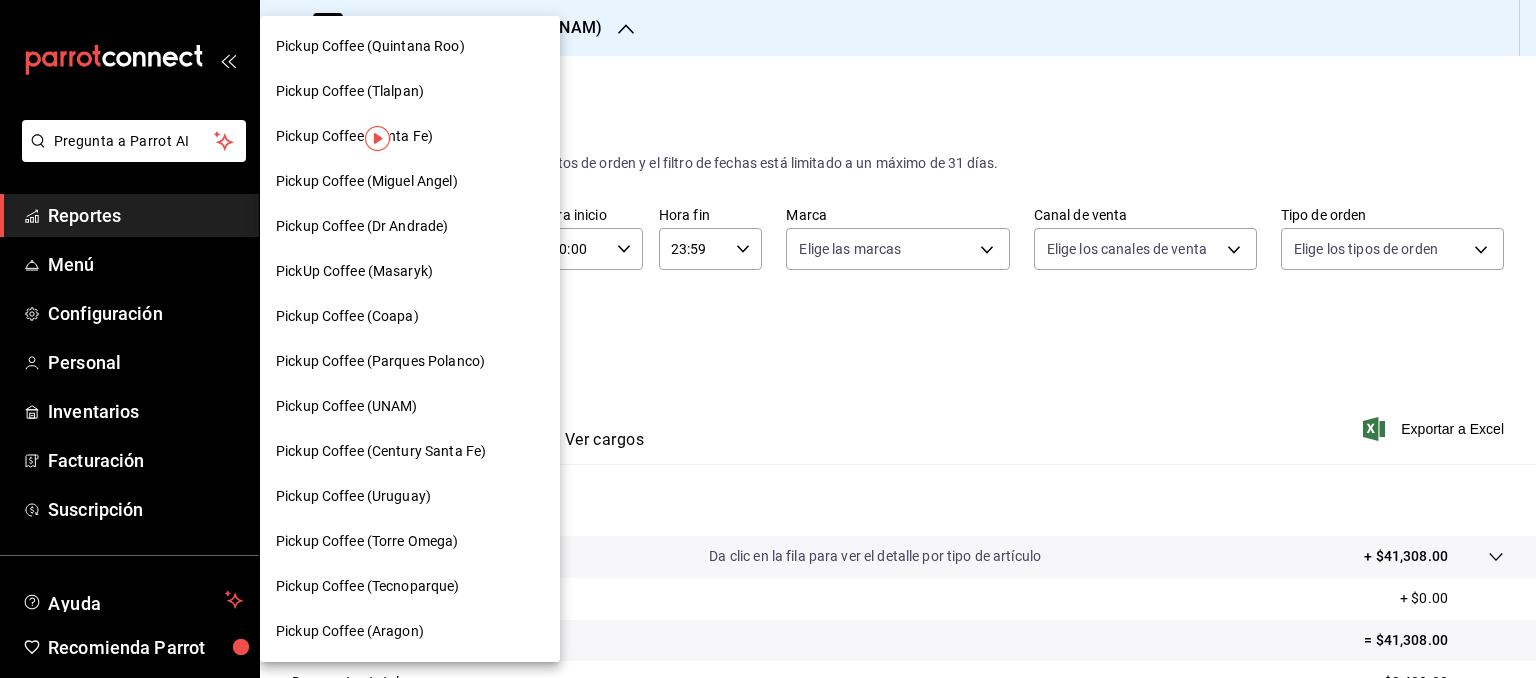 scroll, scrollTop: 564, scrollLeft: 0, axis: vertical 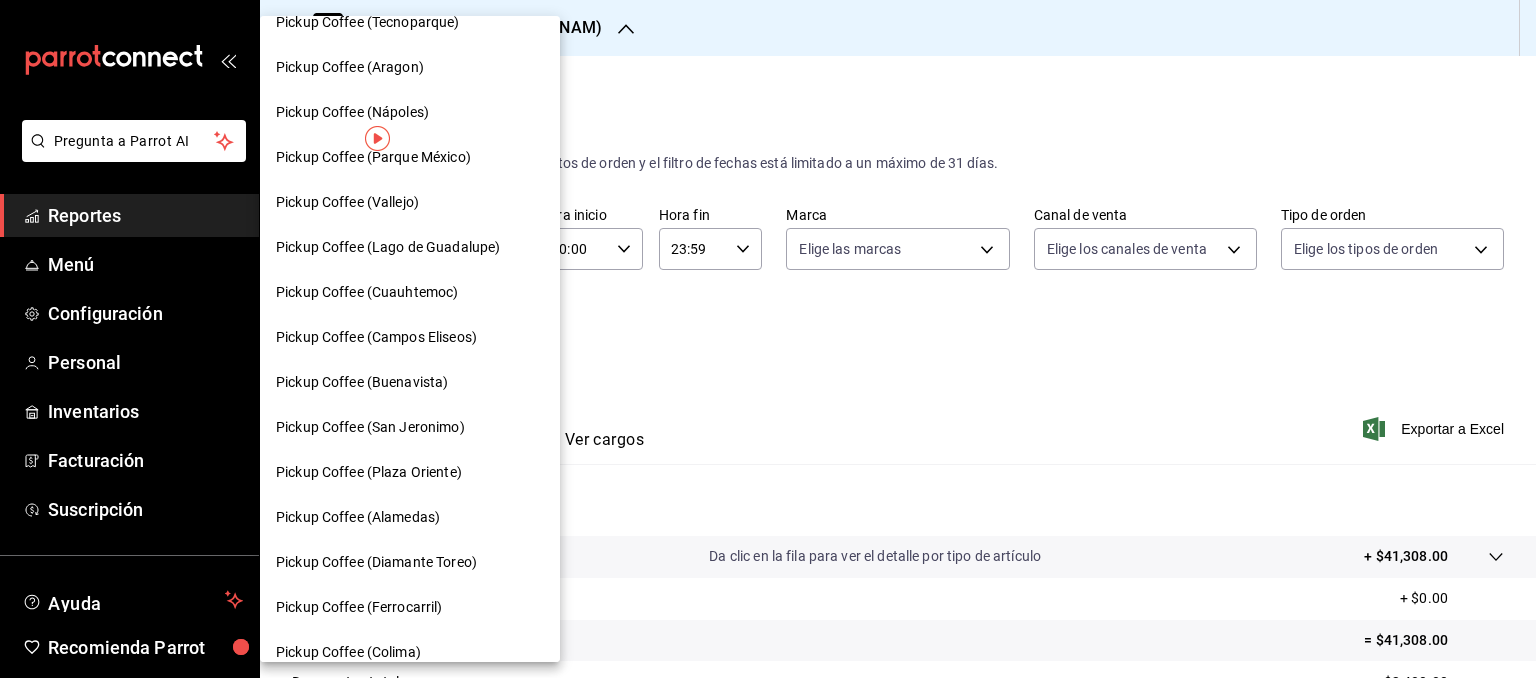 click on "Pickup Coffee (San Jeronimo)" at bounding box center (370, 427) 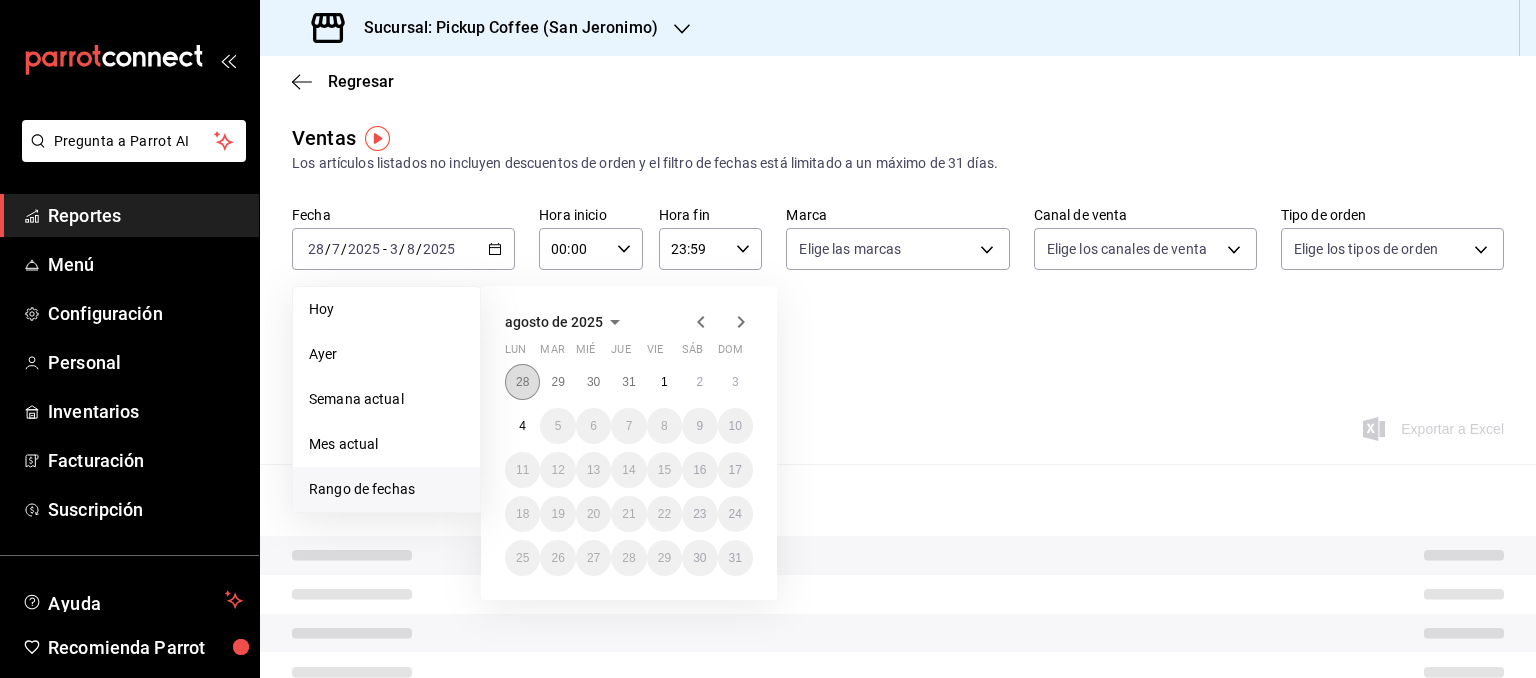 click on "28" at bounding box center [522, 382] 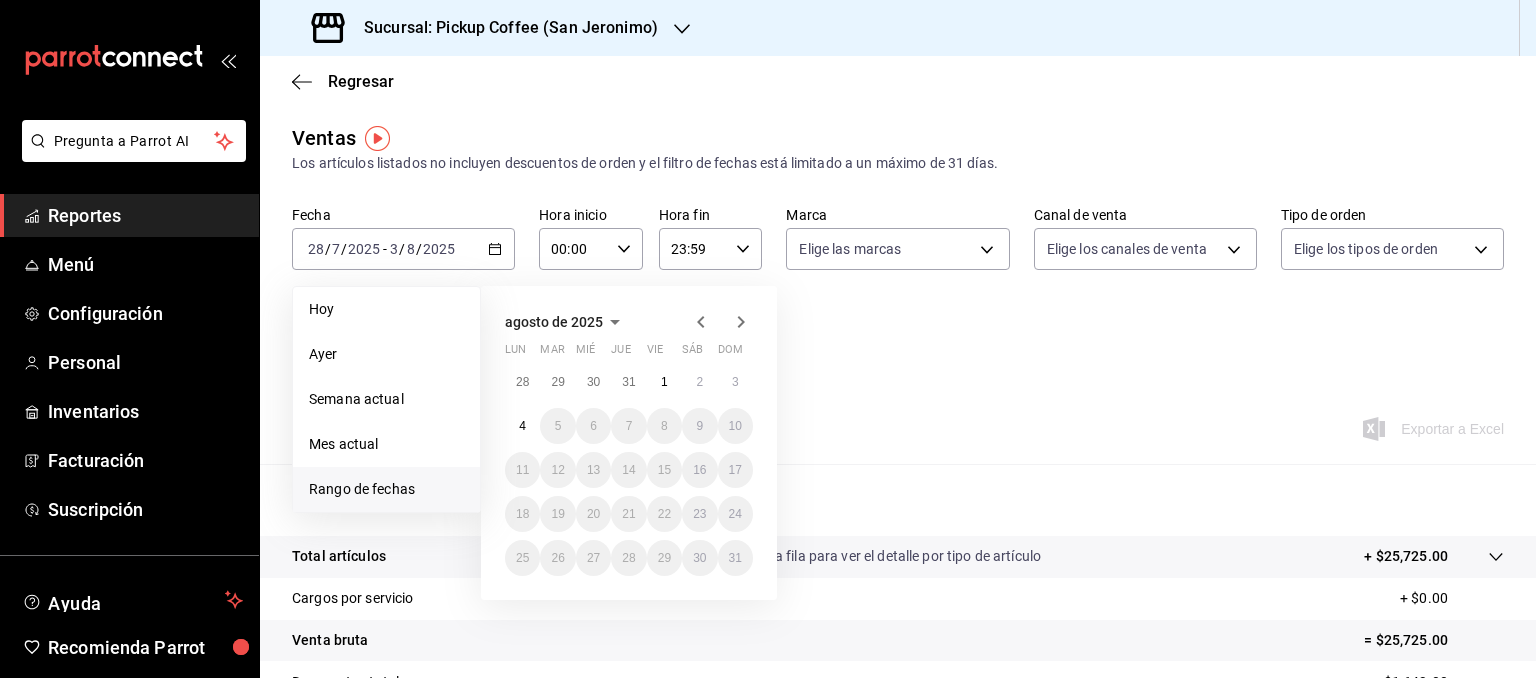 click on "Ver resumen Ver ventas Ver cargos Exportar a Excel" at bounding box center (898, 423) 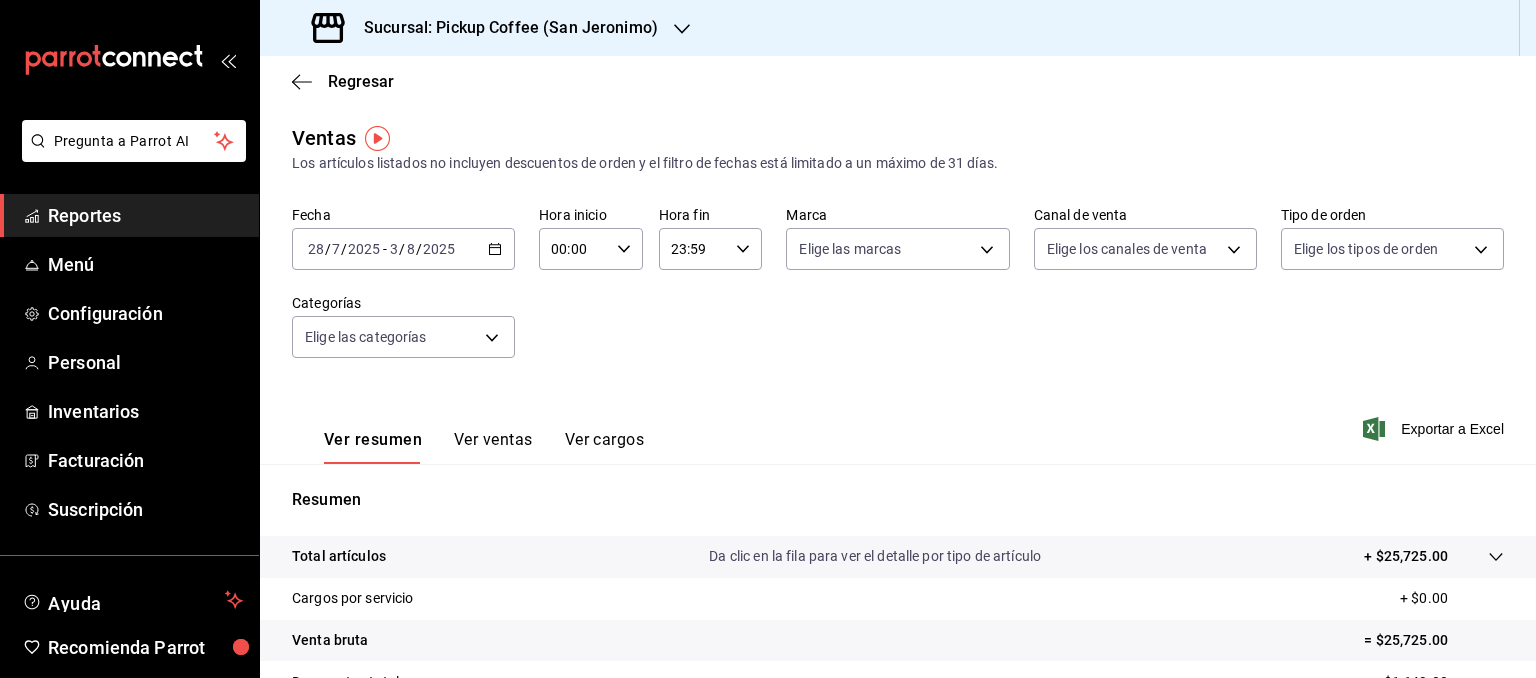 click on "Sucursal: Pickup Coffee (San Jeronimo)" at bounding box center [503, 28] 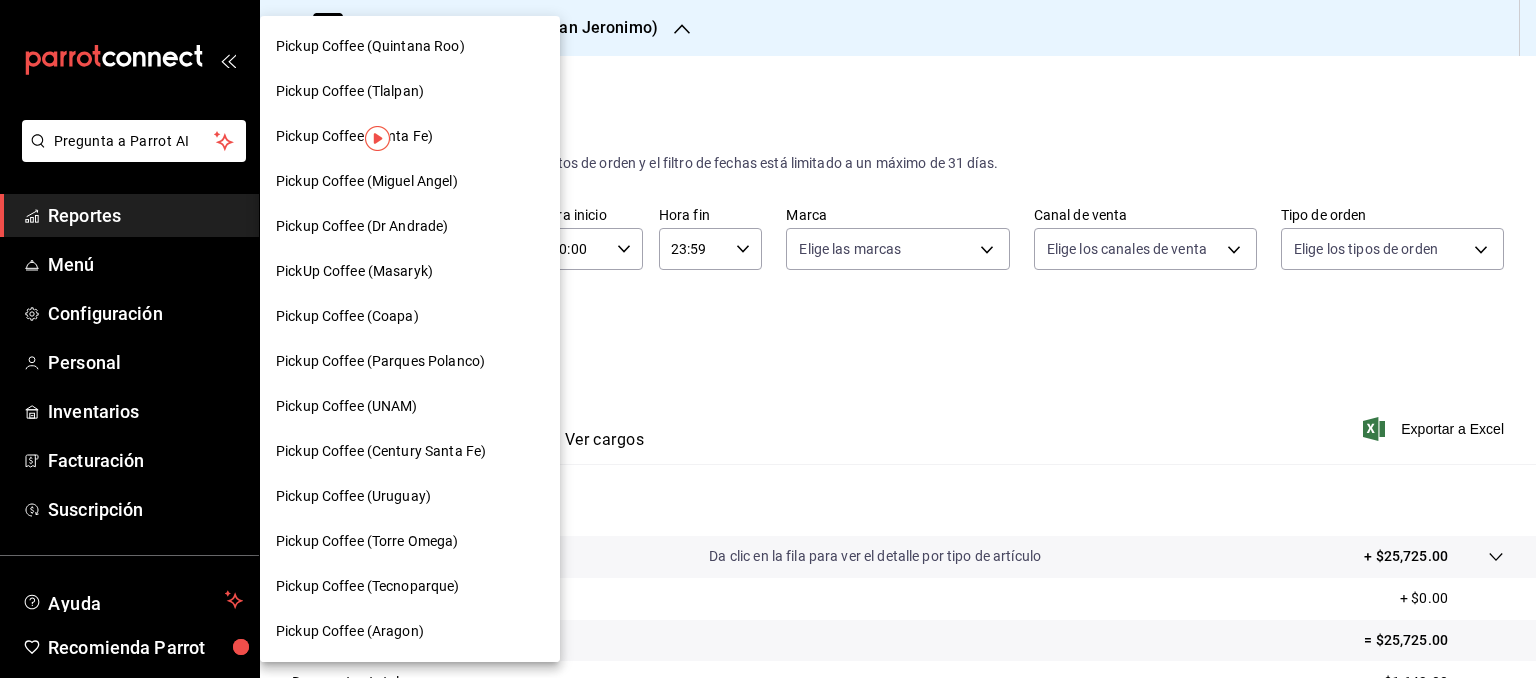 scroll, scrollTop: 564, scrollLeft: 0, axis: vertical 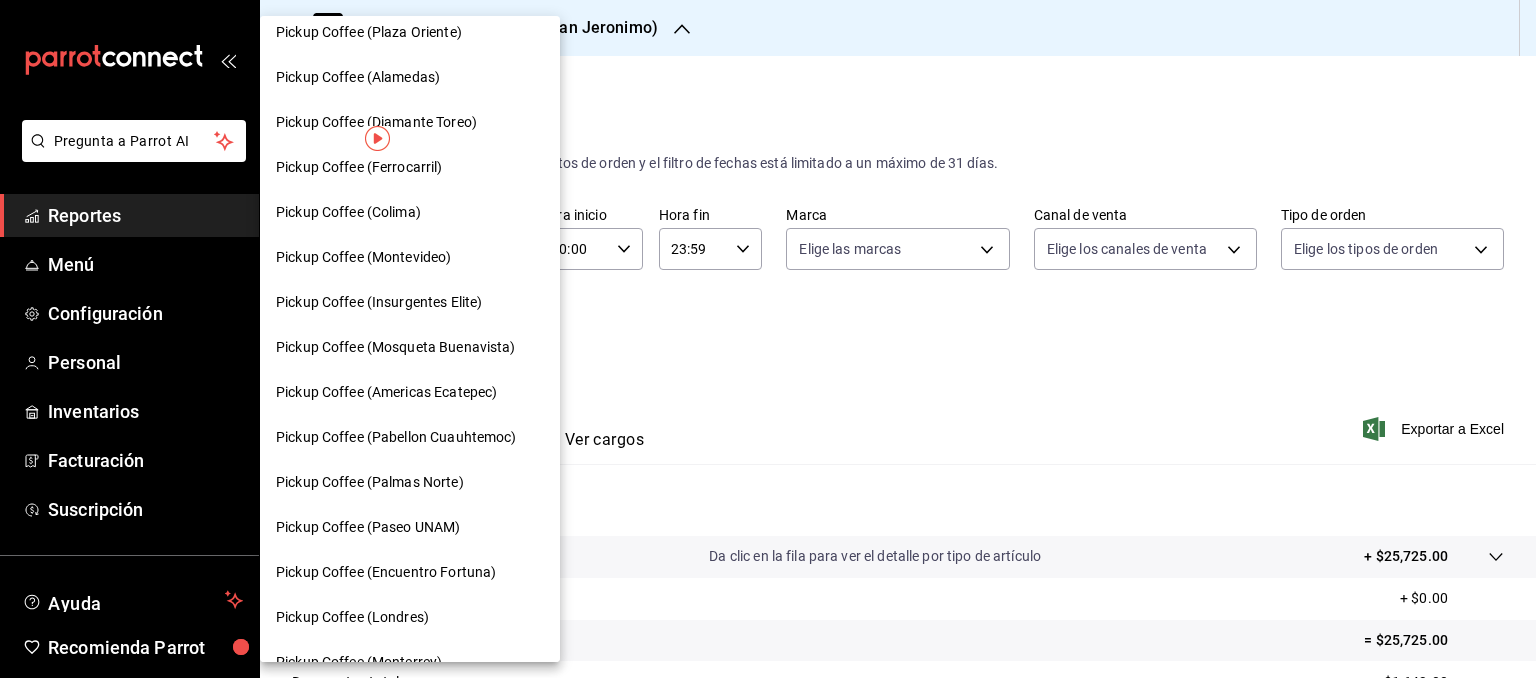 click on "Pickup Coffee (Insurgentes Elite)" at bounding box center (379, 302) 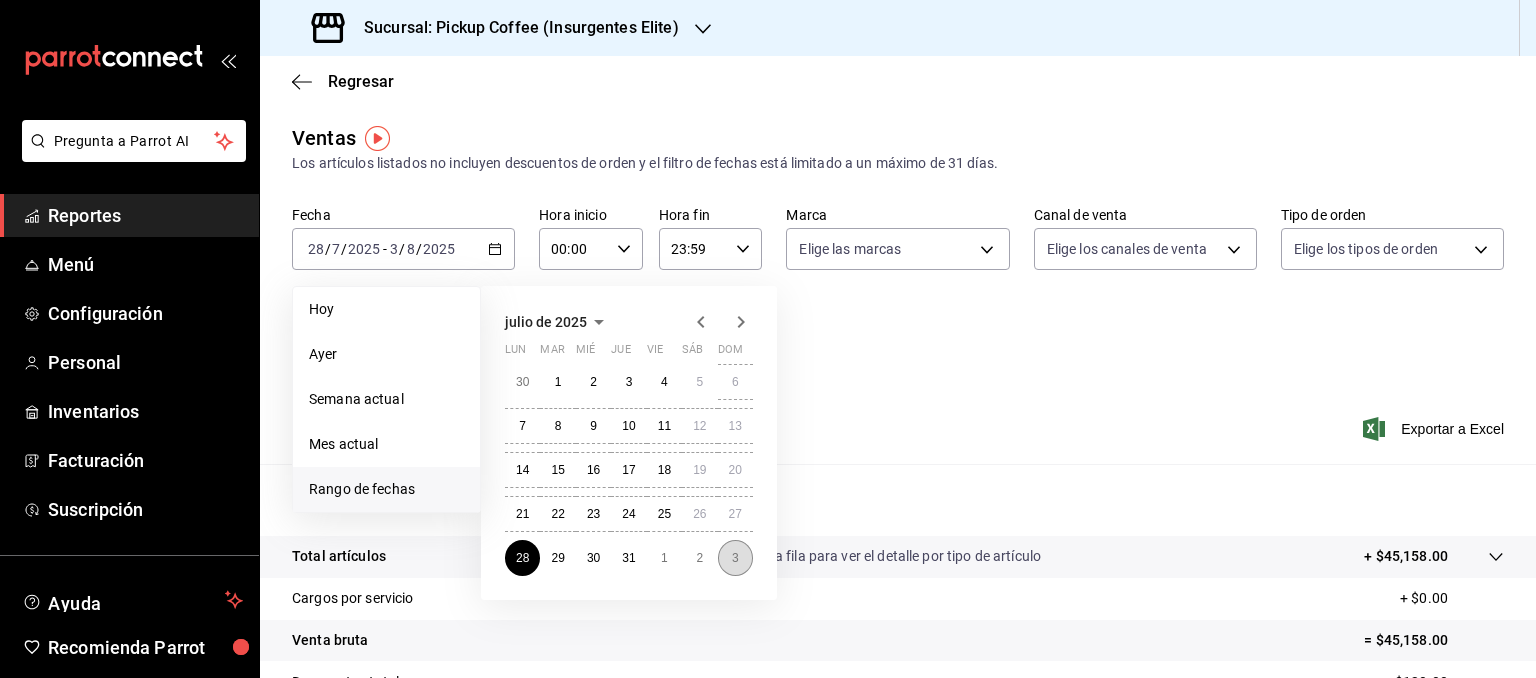click on "3" at bounding box center [735, 558] 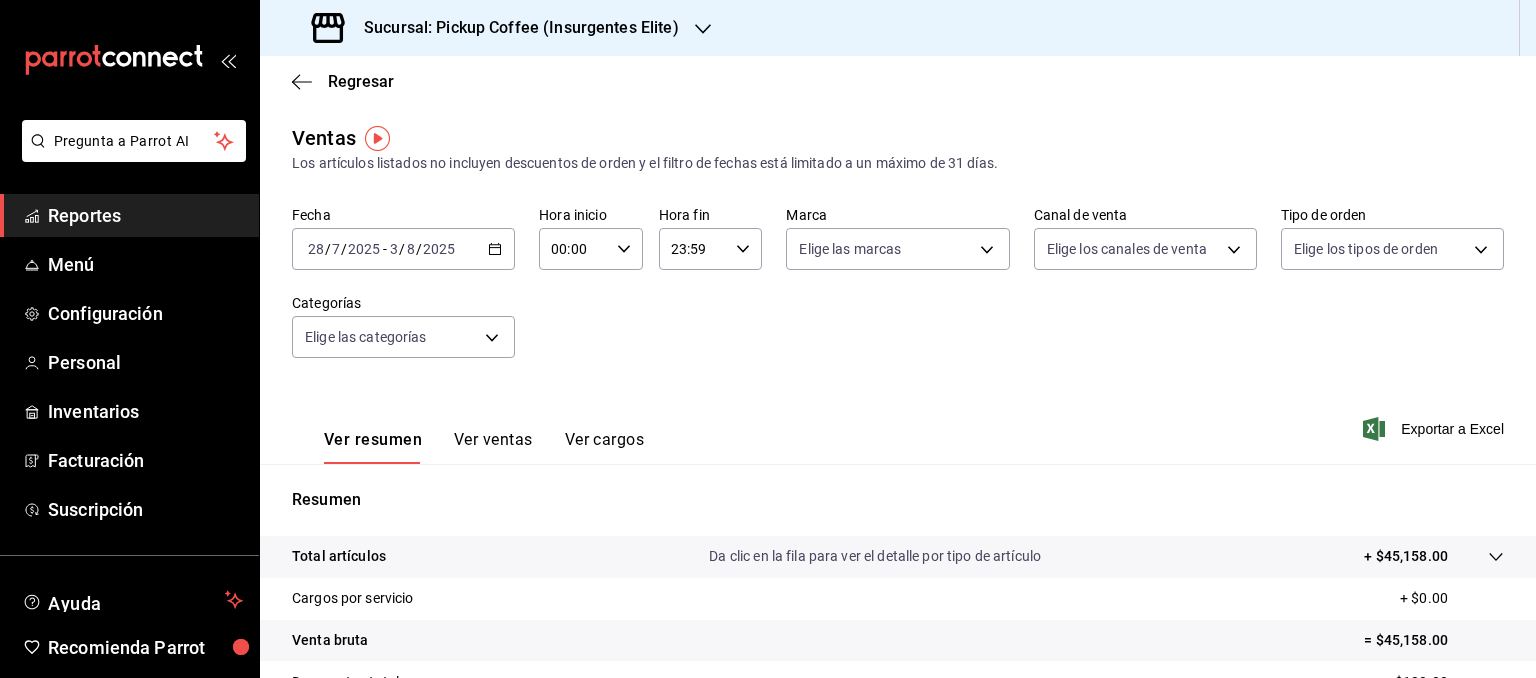click on "Fecha 2025-07-28 28 / 7 / 2025 - 2025-08-03 3 / 8 / 2025 Hora inicio 00:00 Hora inicio Hora fin 23:59 Hora fin Marca Elige las marcas Canal de venta Elige los canales de venta Tipo de orden Elige los tipos de orden Categorías Elige las categorías" at bounding box center (898, 294) 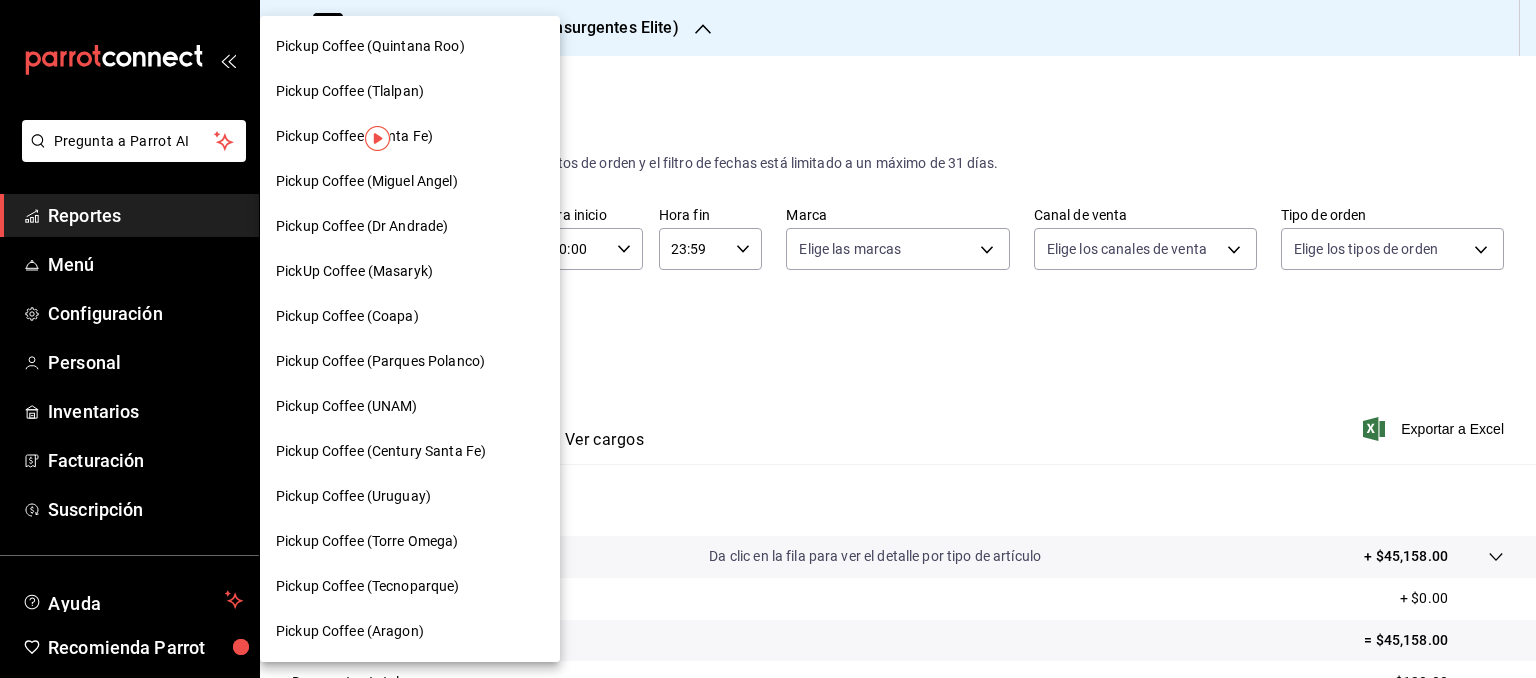 scroll, scrollTop: 564, scrollLeft: 0, axis: vertical 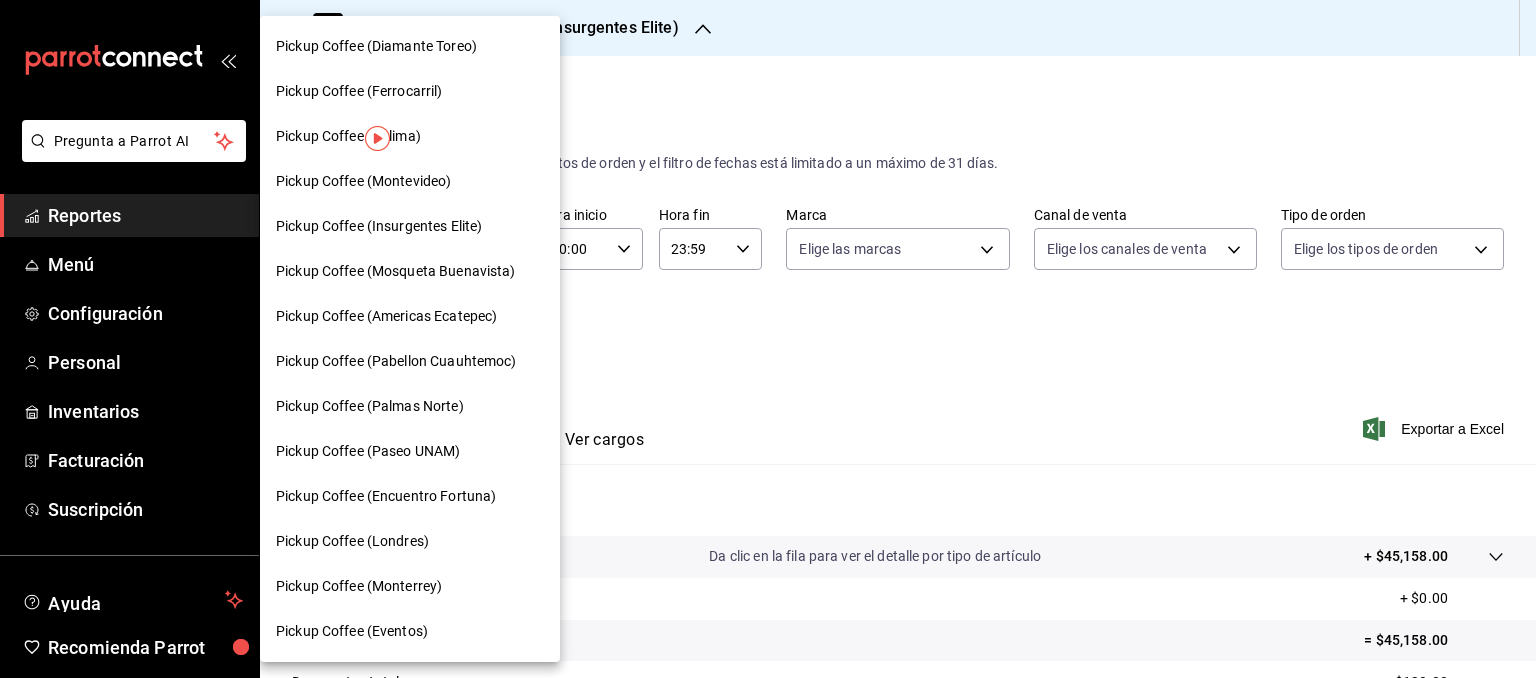 click on "Pickup Coffee (Paseo UNAM)" at bounding box center (368, 451) 